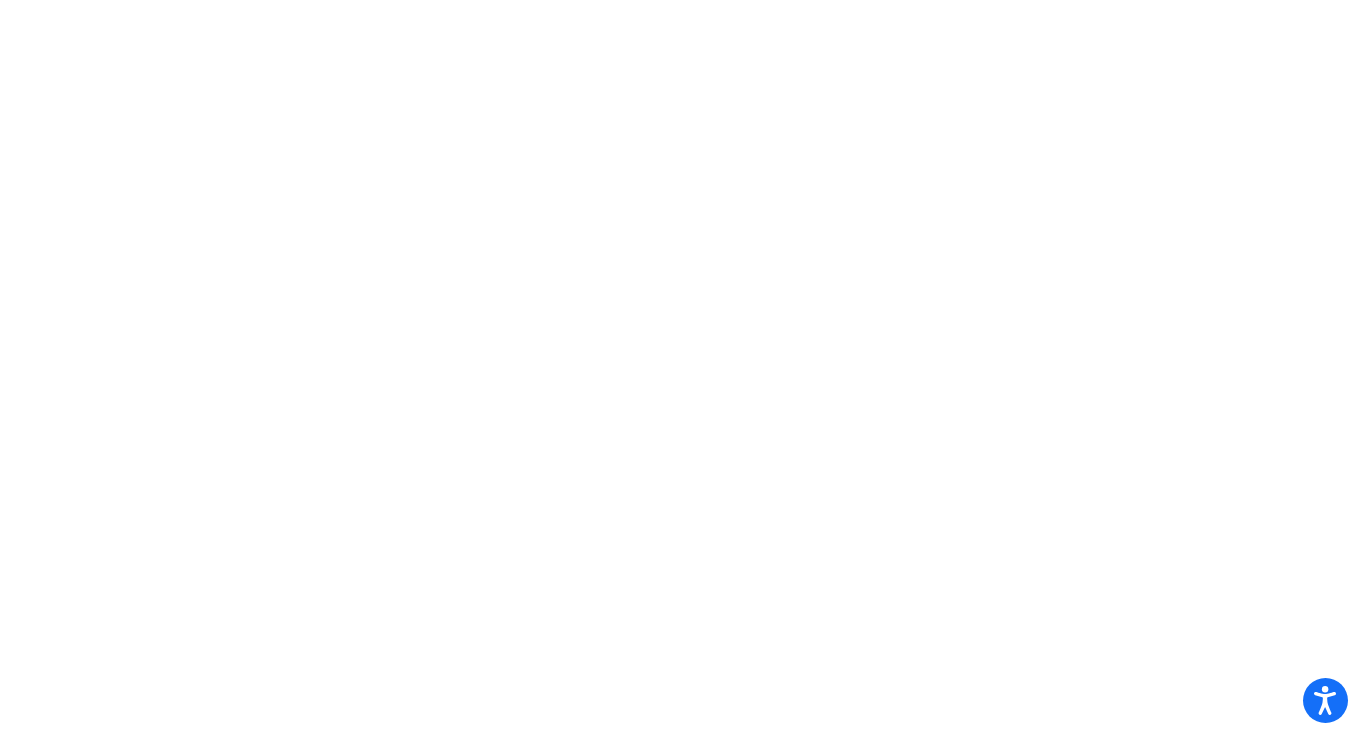scroll, scrollTop: 0, scrollLeft: 0, axis: both 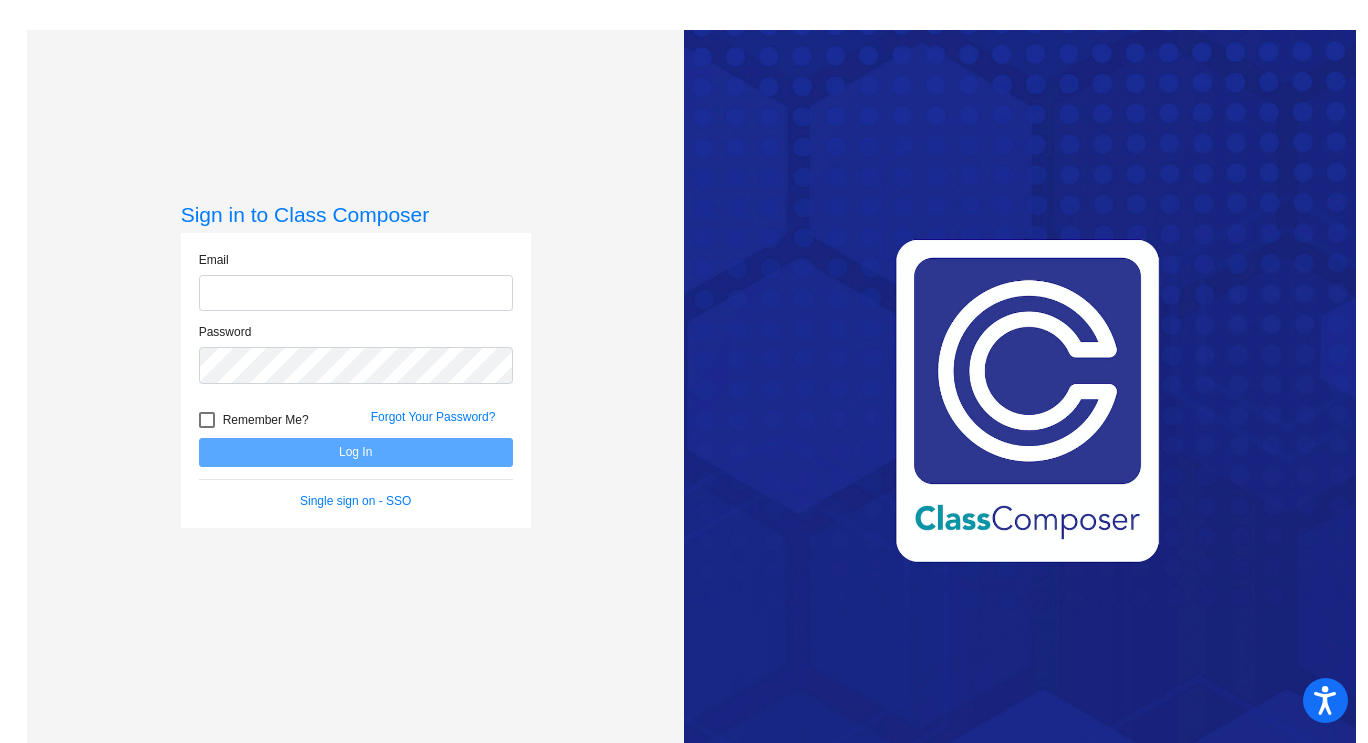 type on "[EMAIL_ADDRESS][DOMAIN_NAME]" 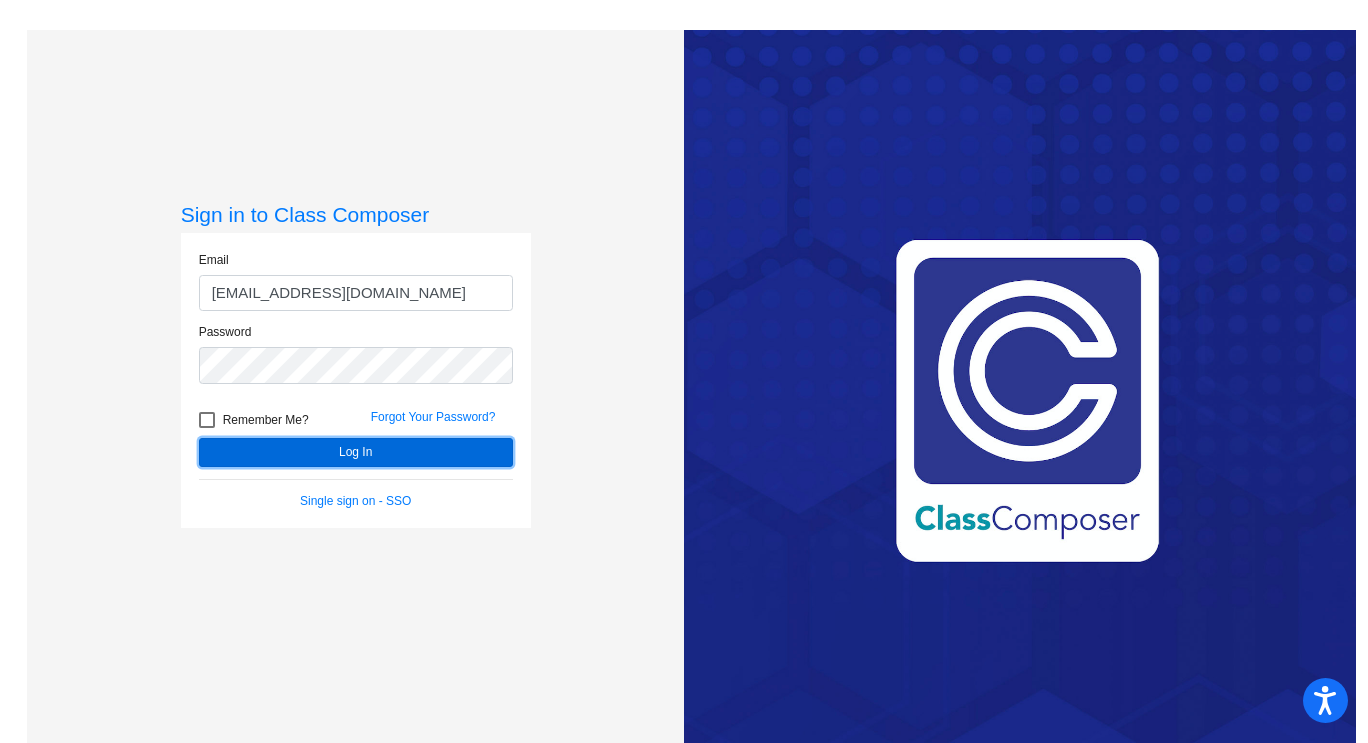 click on "Log In" 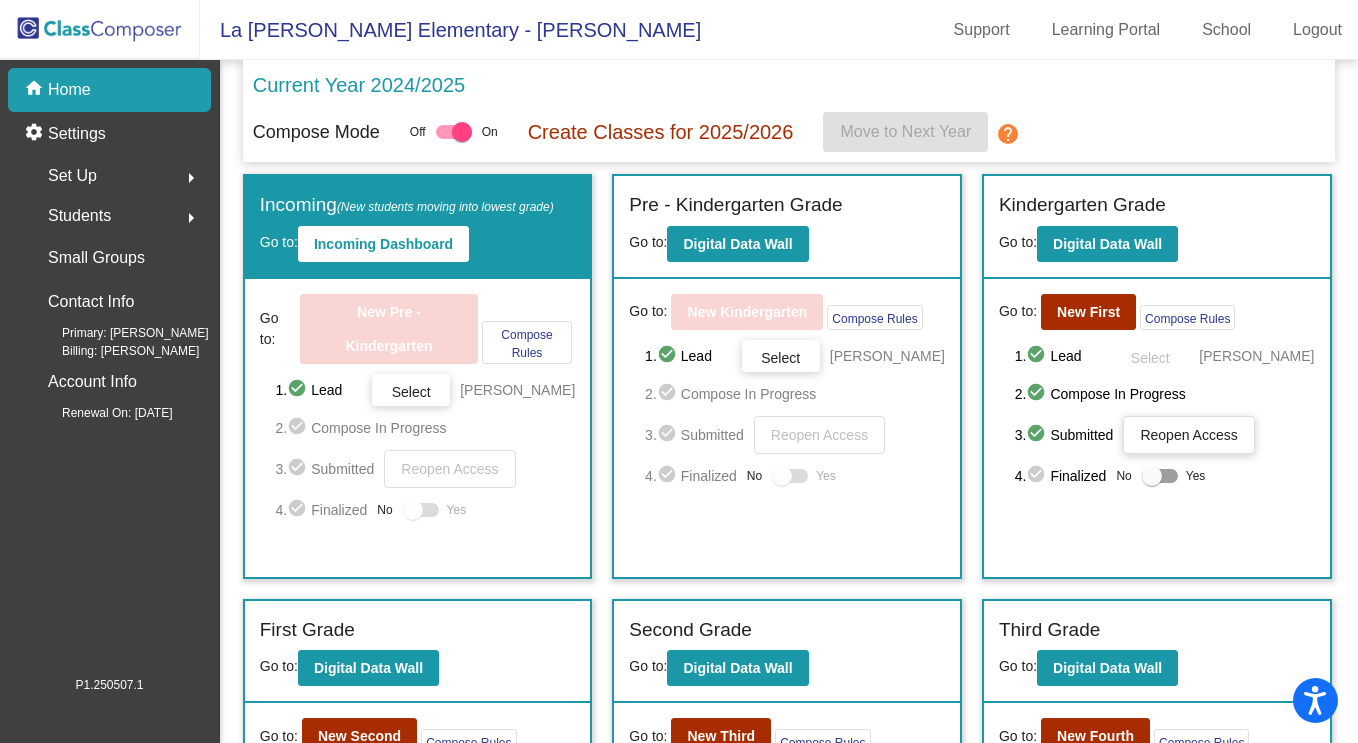 scroll, scrollTop: 0, scrollLeft: 0, axis: both 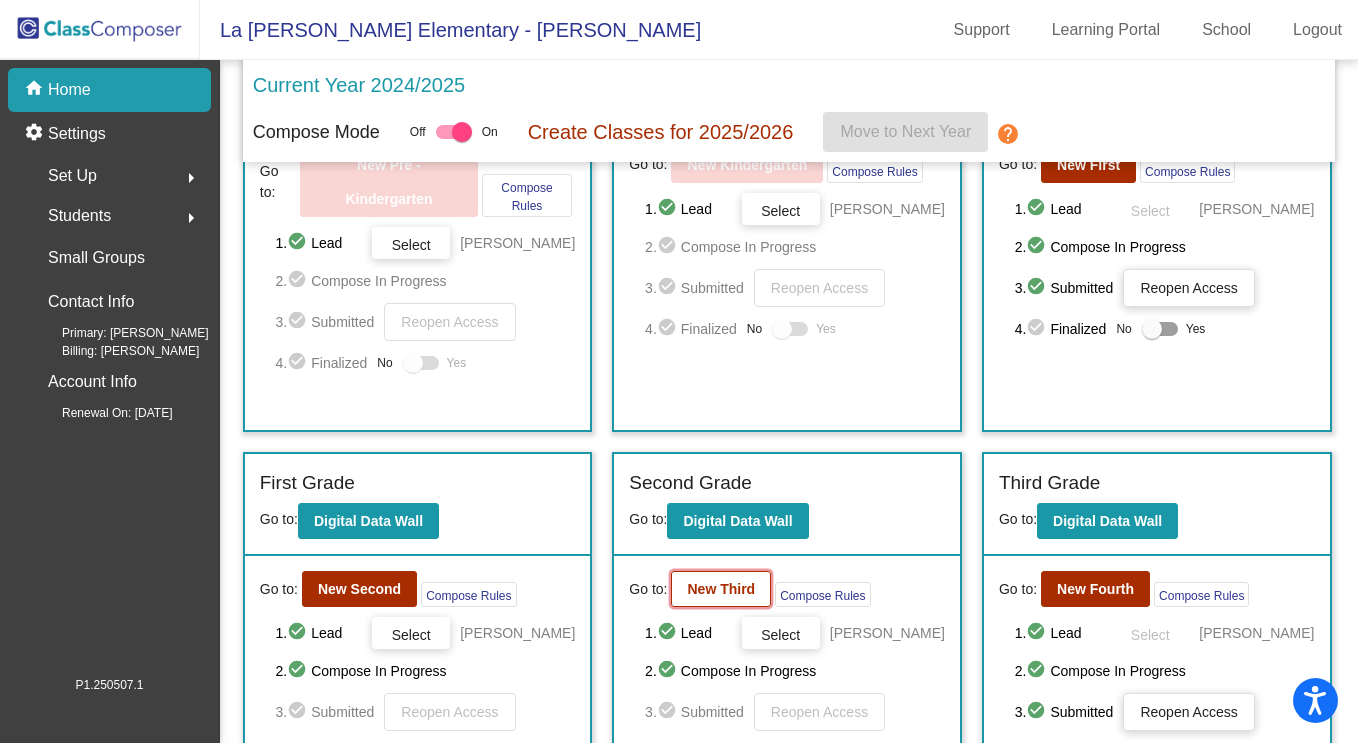 click on "New Third" 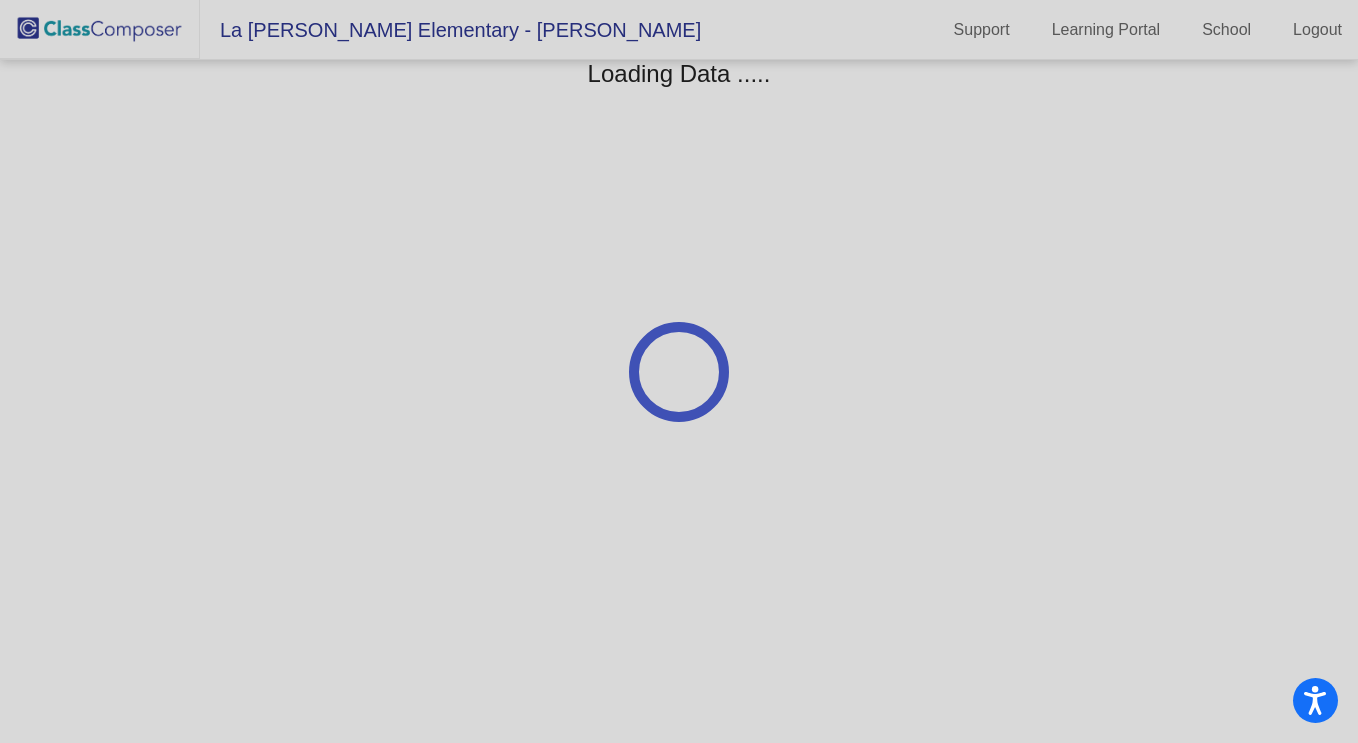 scroll, scrollTop: 0, scrollLeft: 0, axis: both 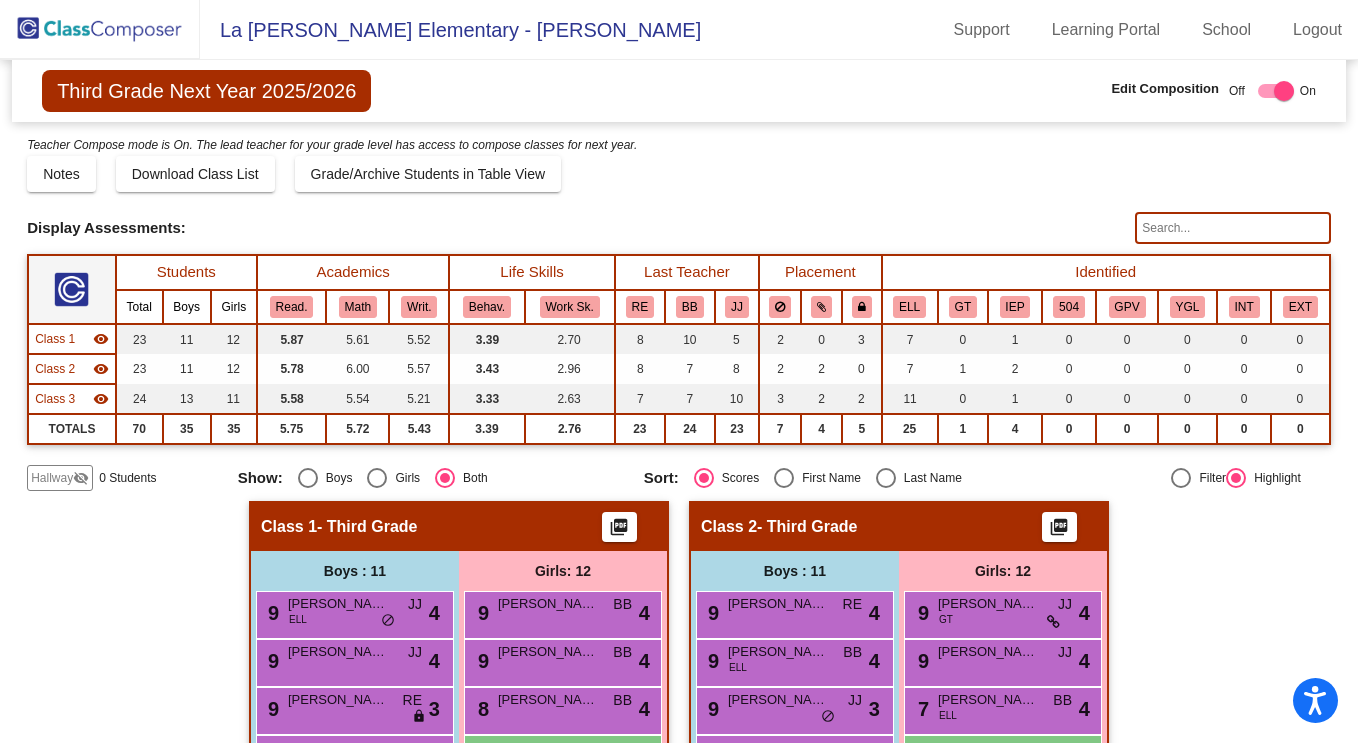 drag, startPoint x: 1339, startPoint y: 381, endPoint x: 1338, endPoint y: 408, distance: 27.018513 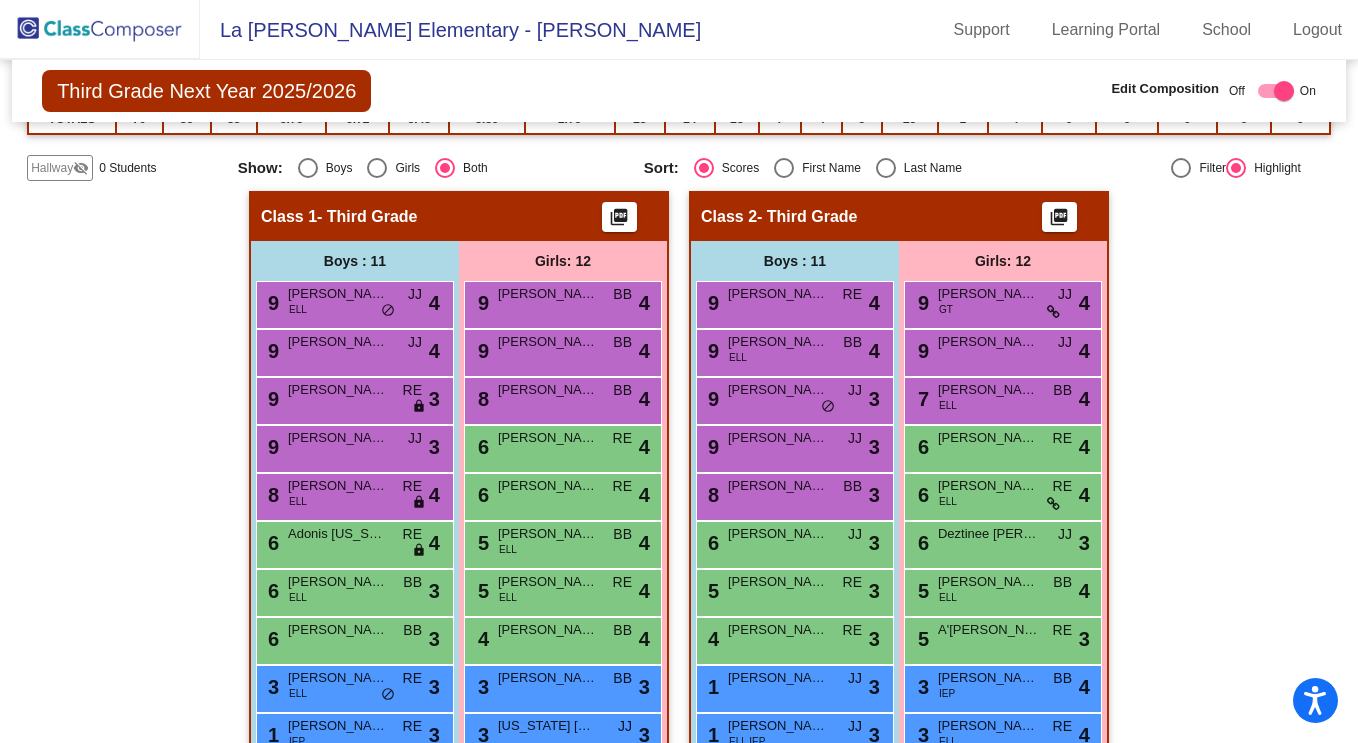 scroll, scrollTop: 0, scrollLeft: 0, axis: both 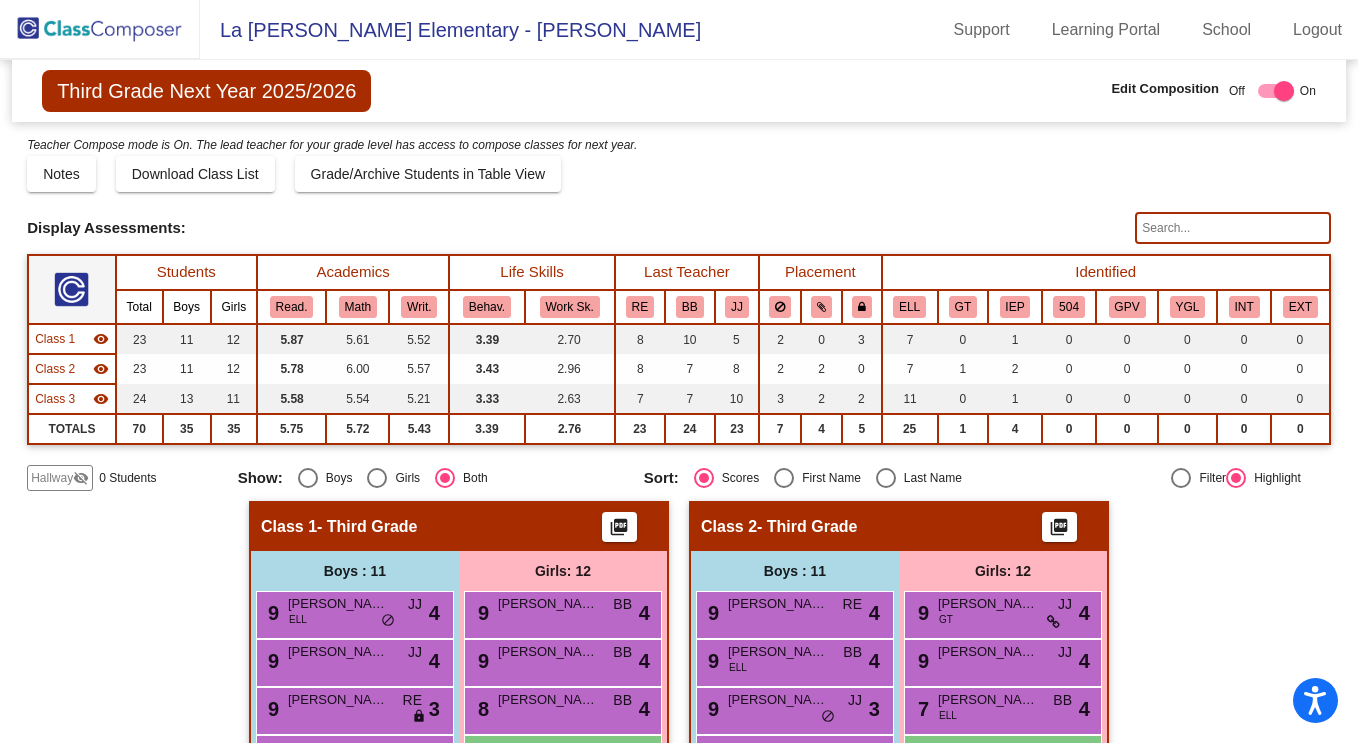 click 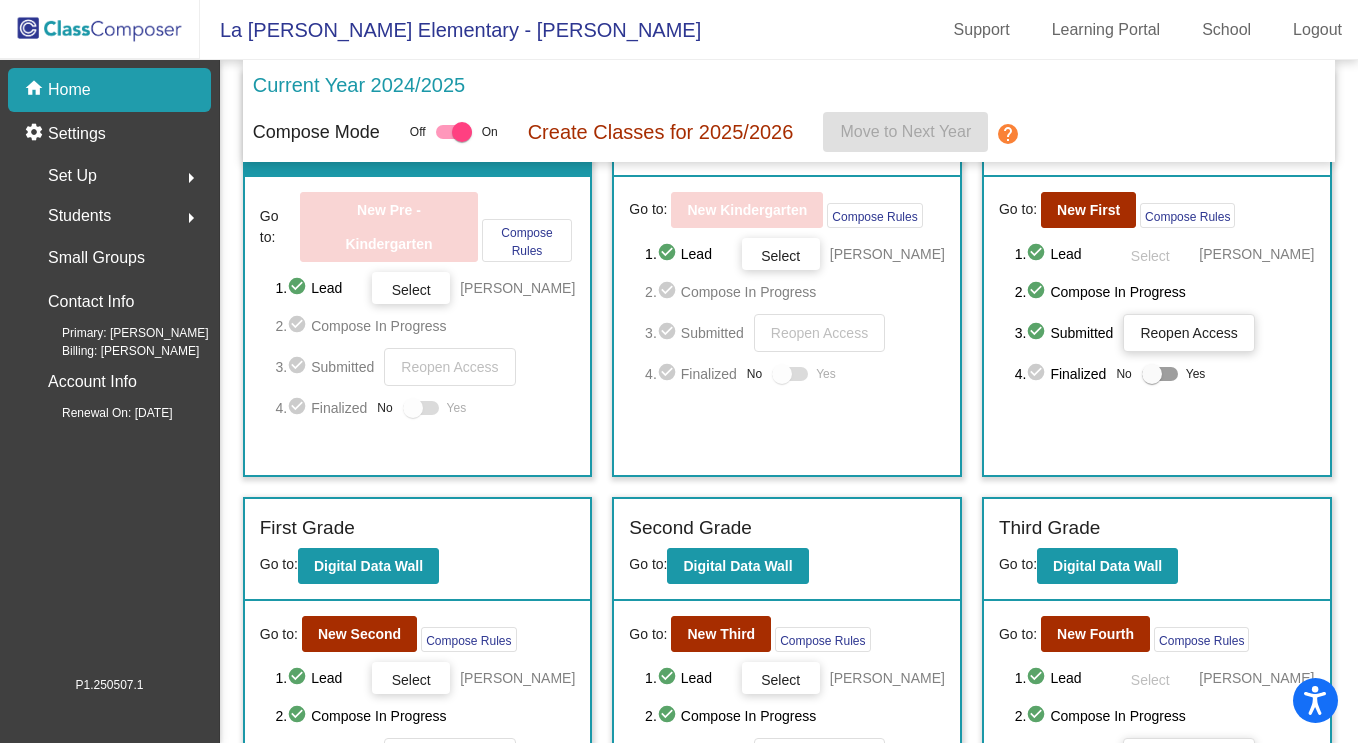 scroll, scrollTop: 124, scrollLeft: 0, axis: vertical 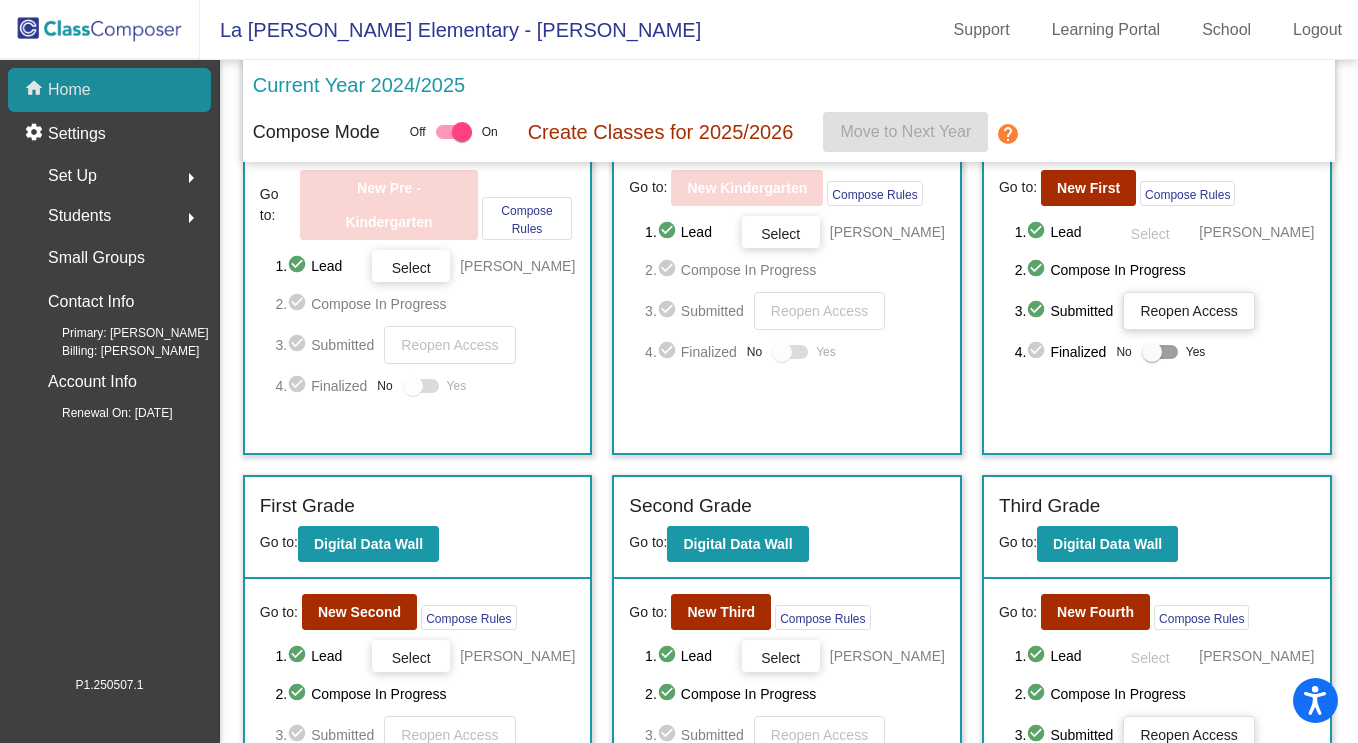 click on "Home" 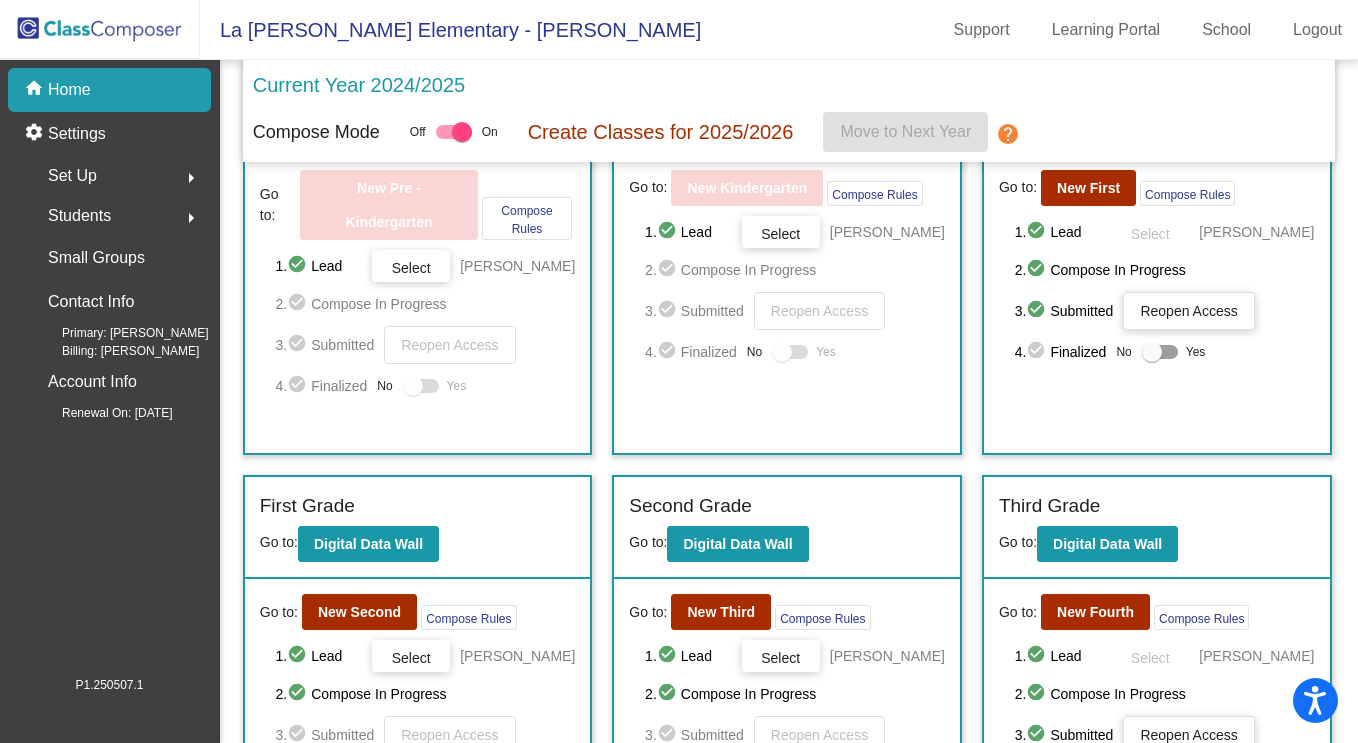 click 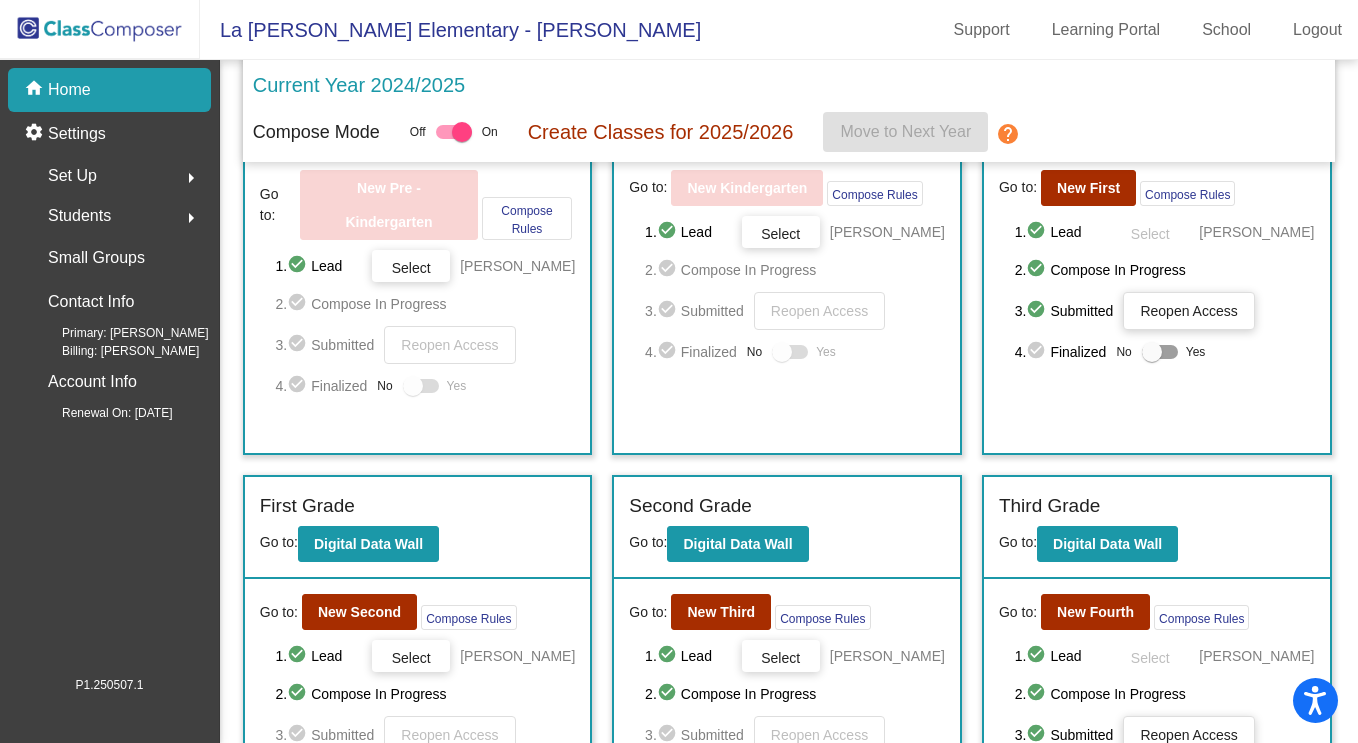 click 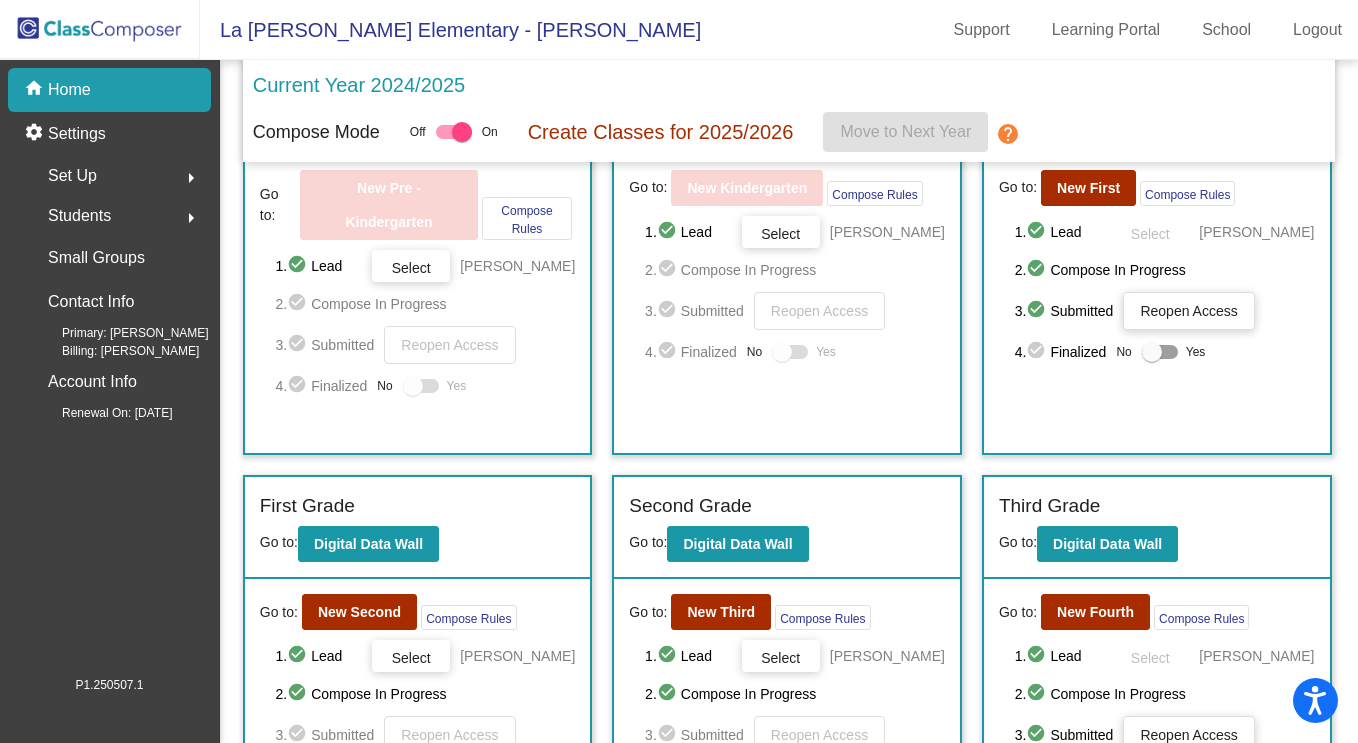 click 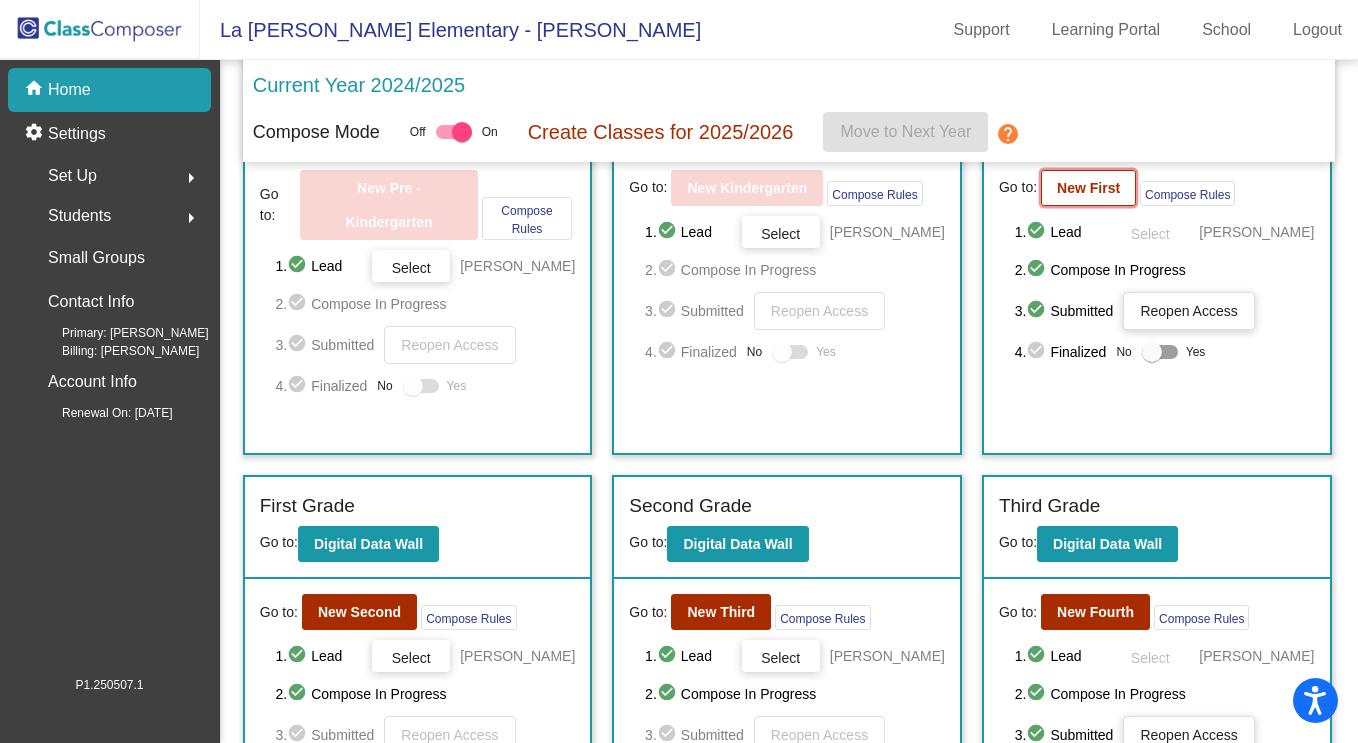 click on "New First" 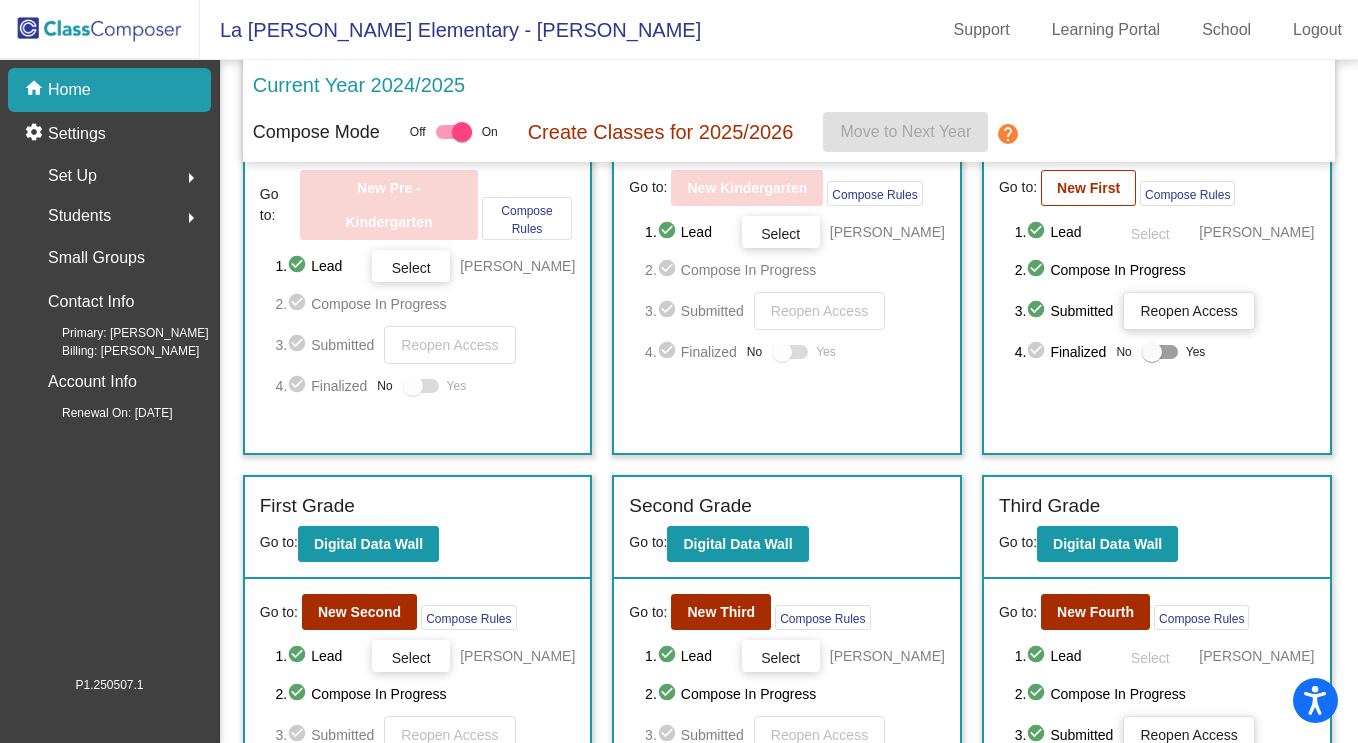 scroll, scrollTop: 0, scrollLeft: 0, axis: both 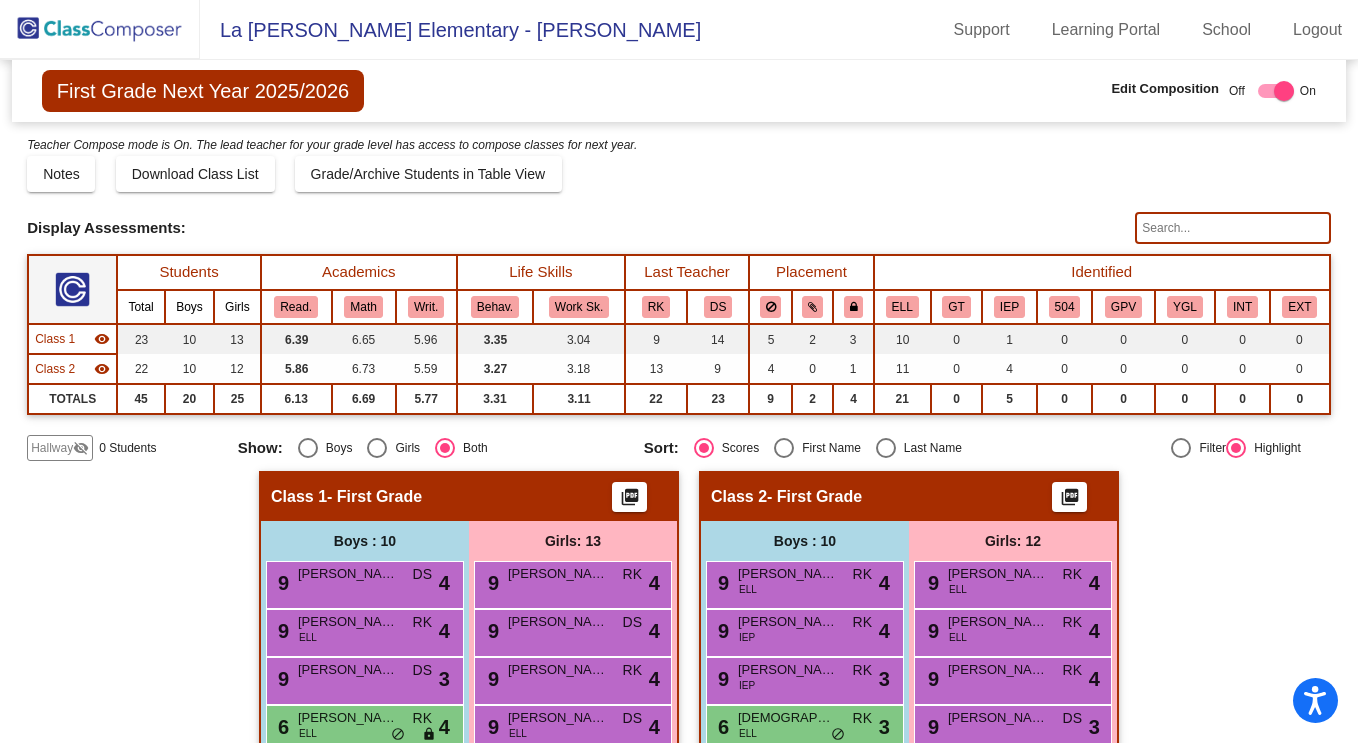 drag, startPoint x: 1347, startPoint y: 142, endPoint x: 1345, endPoint y: 172, distance: 30.066593 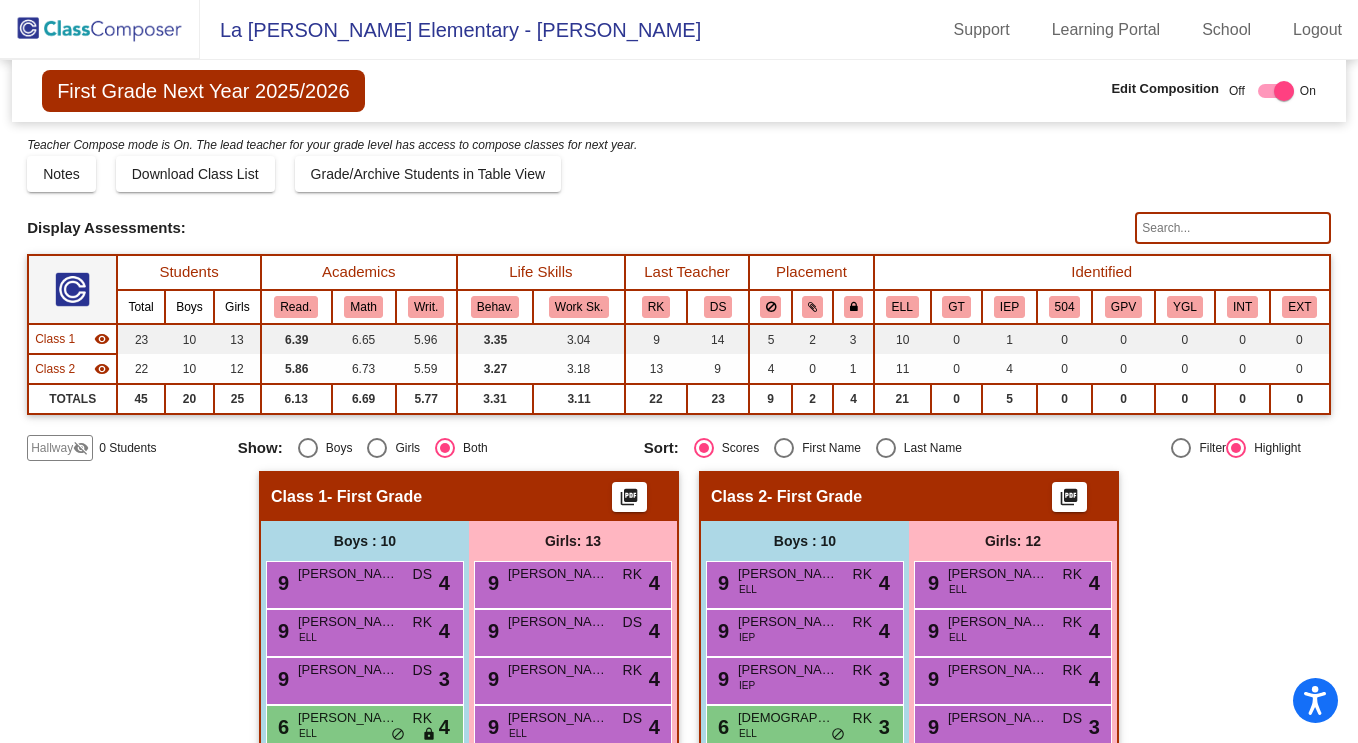 click 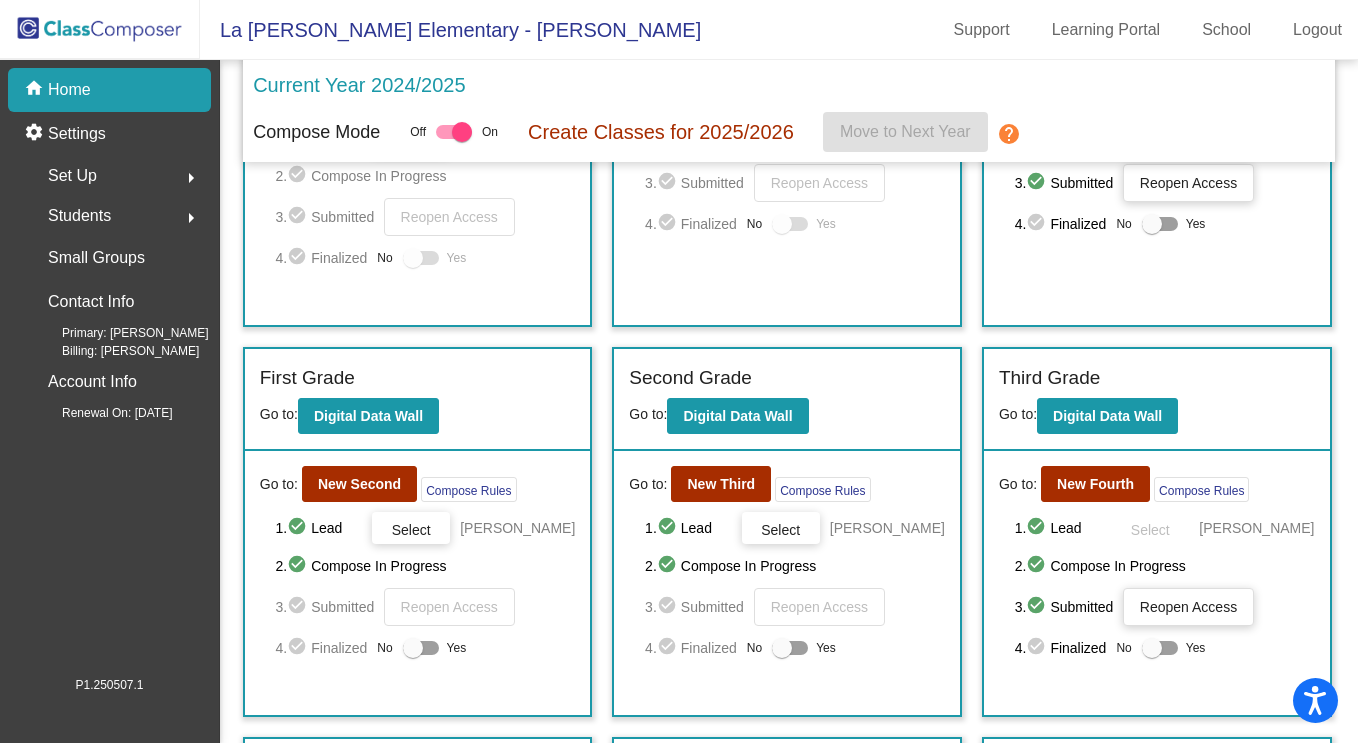 scroll, scrollTop: 258, scrollLeft: 0, axis: vertical 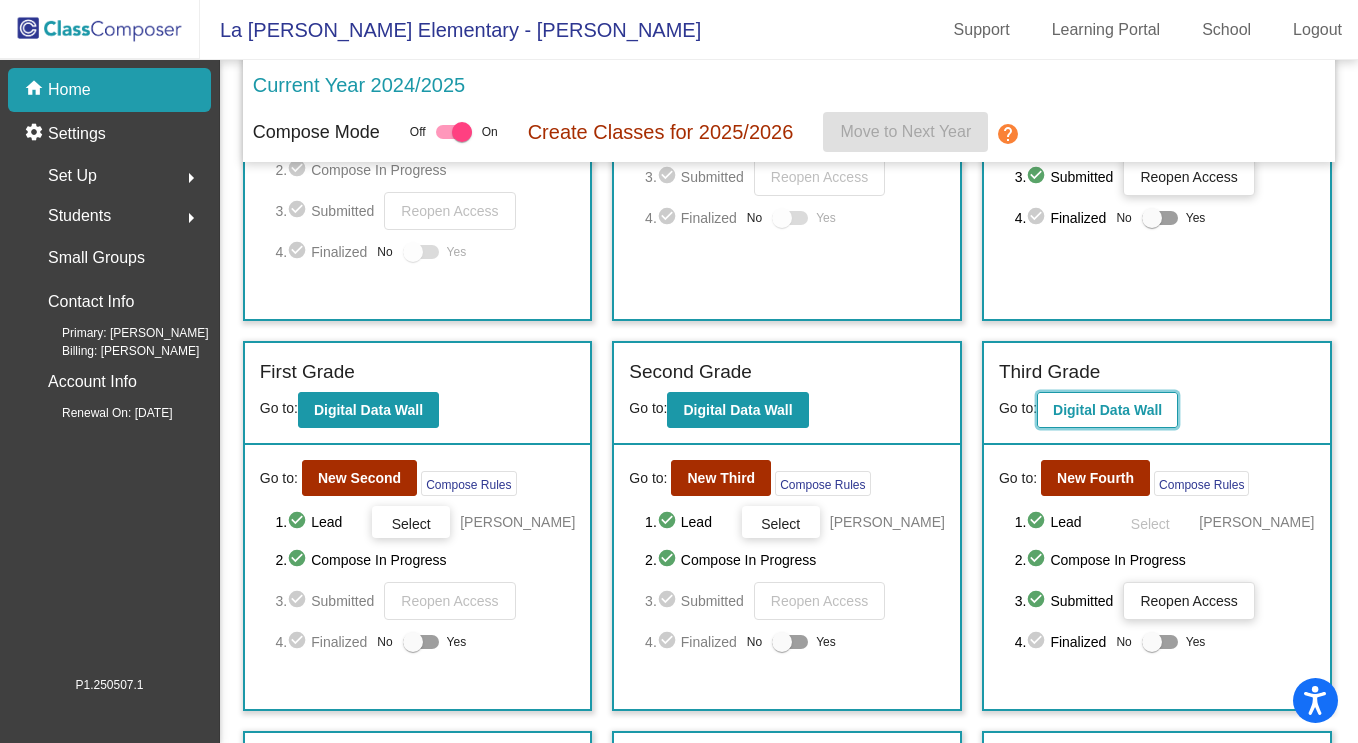 click on "Digital Data Wall" 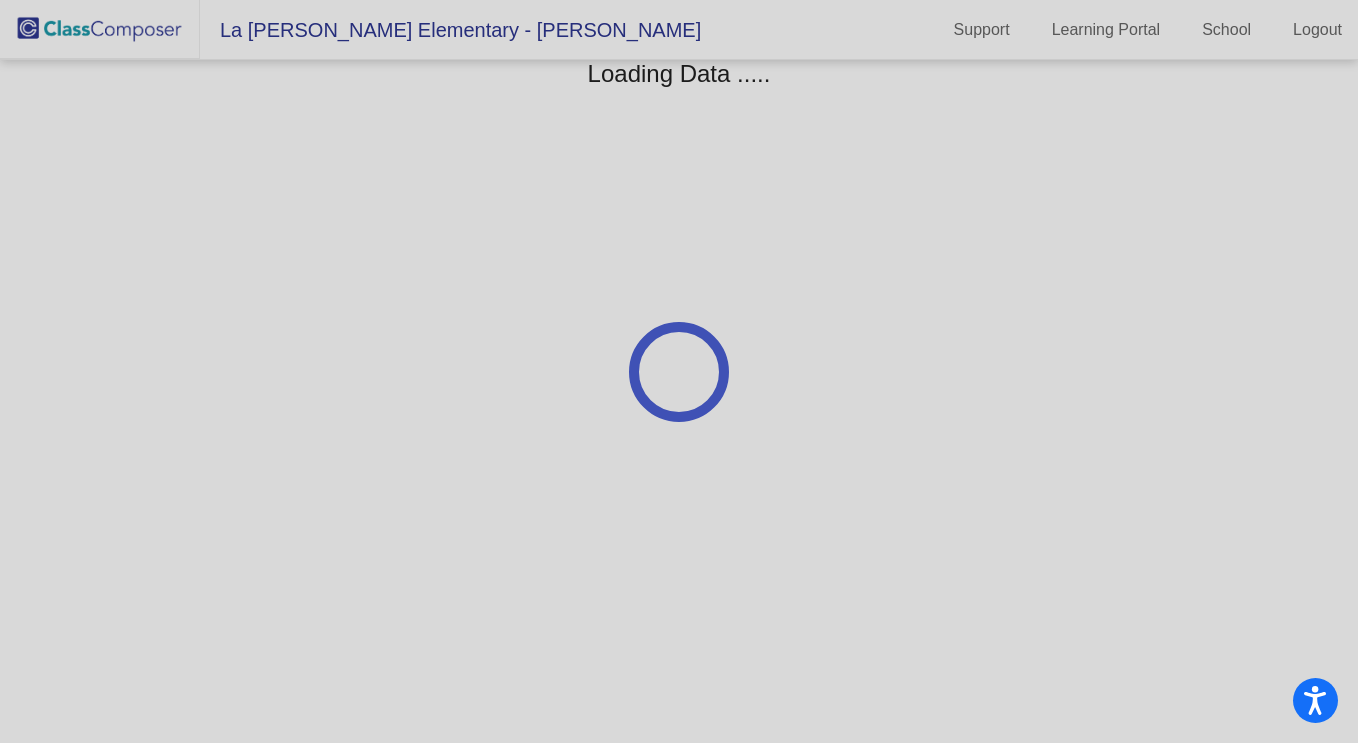scroll, scrollTop: 0, scrollLeft: 0, axis: both 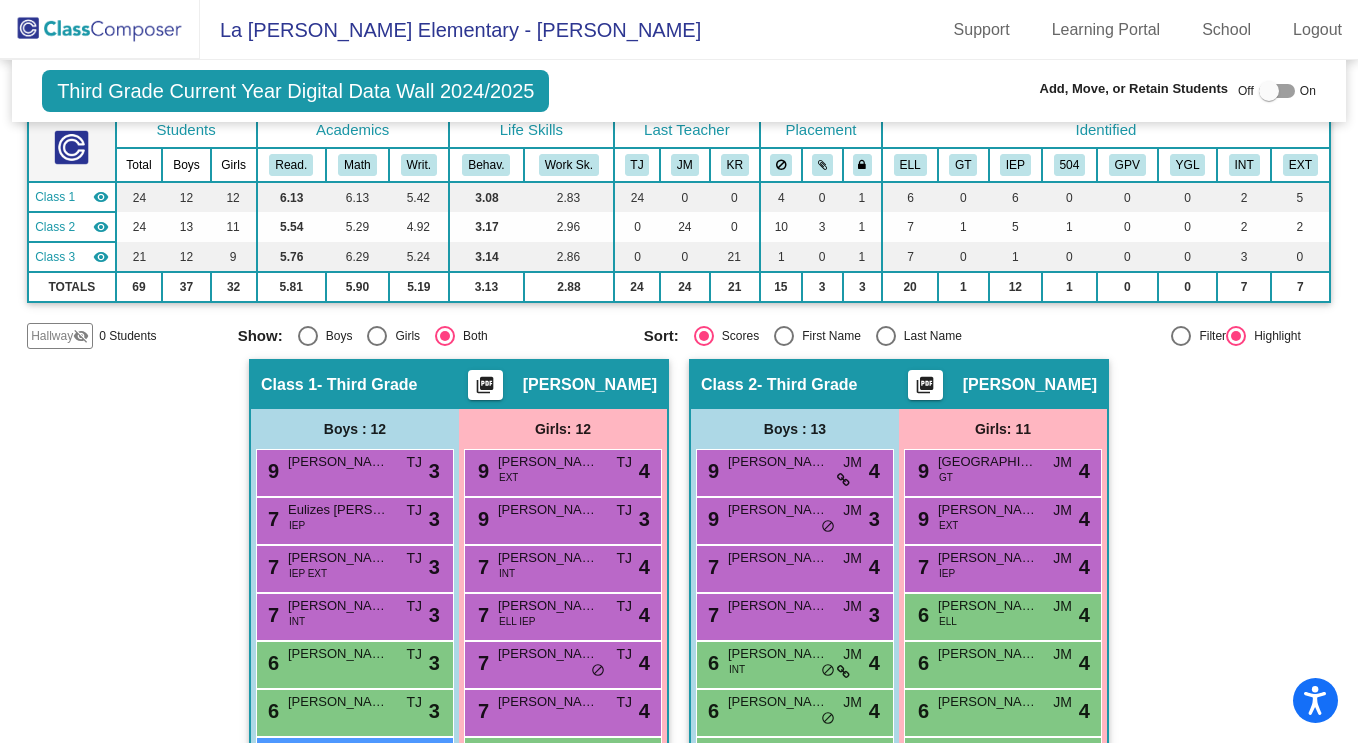 click 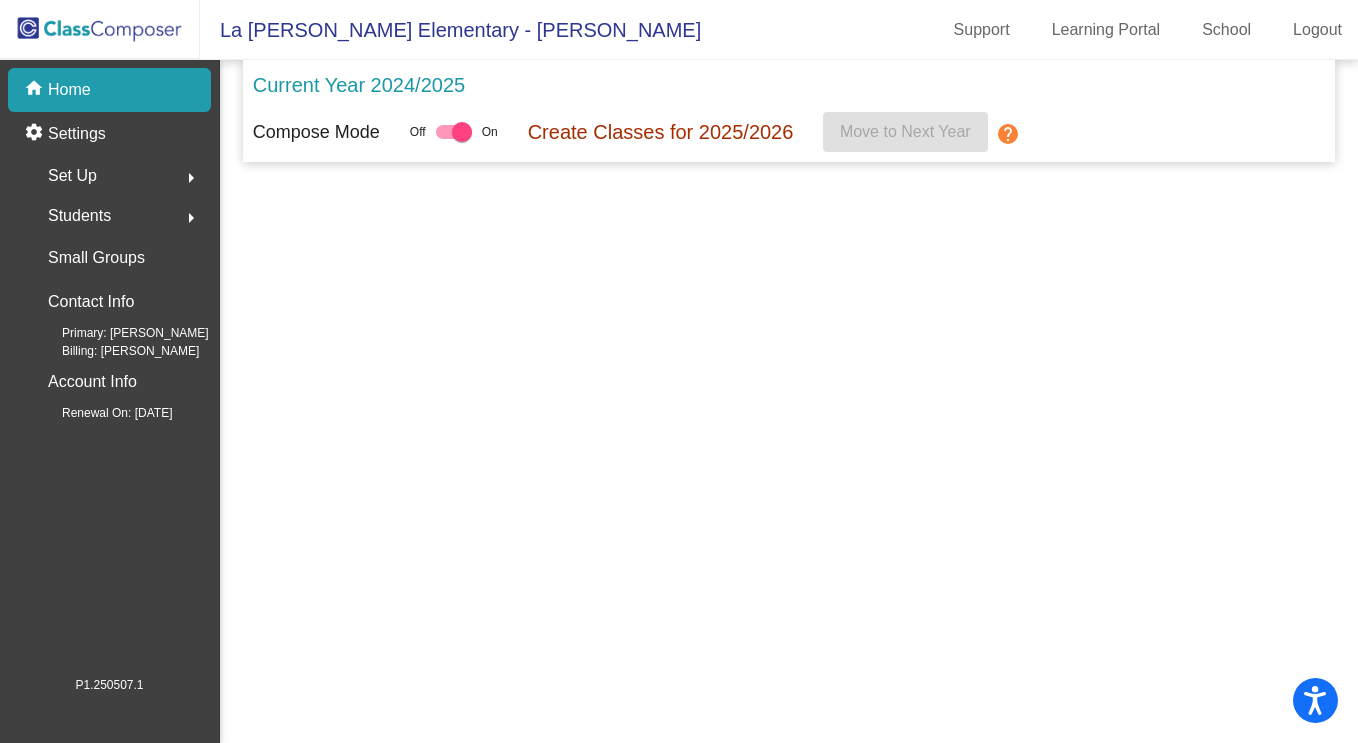 scroll, scrollTop: 0, scrollLeft: 0, axis: both 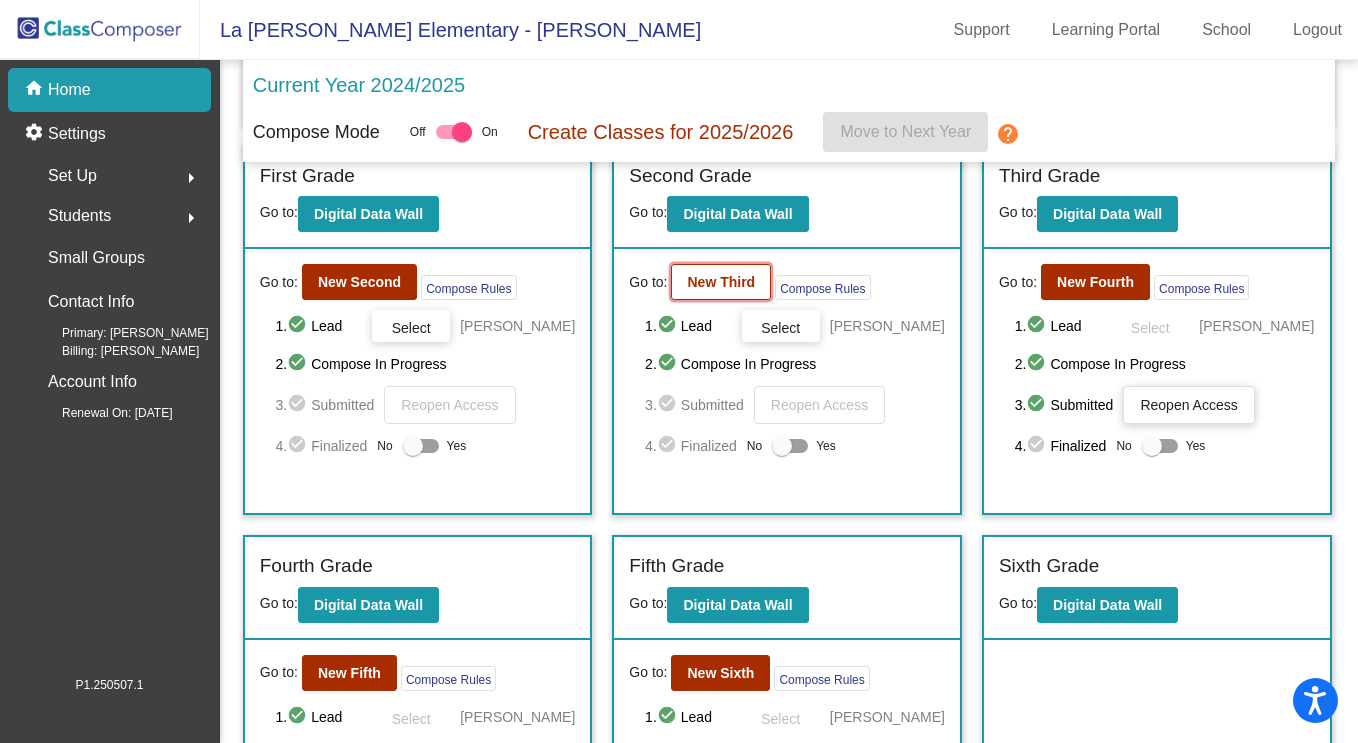 click on "New Third" 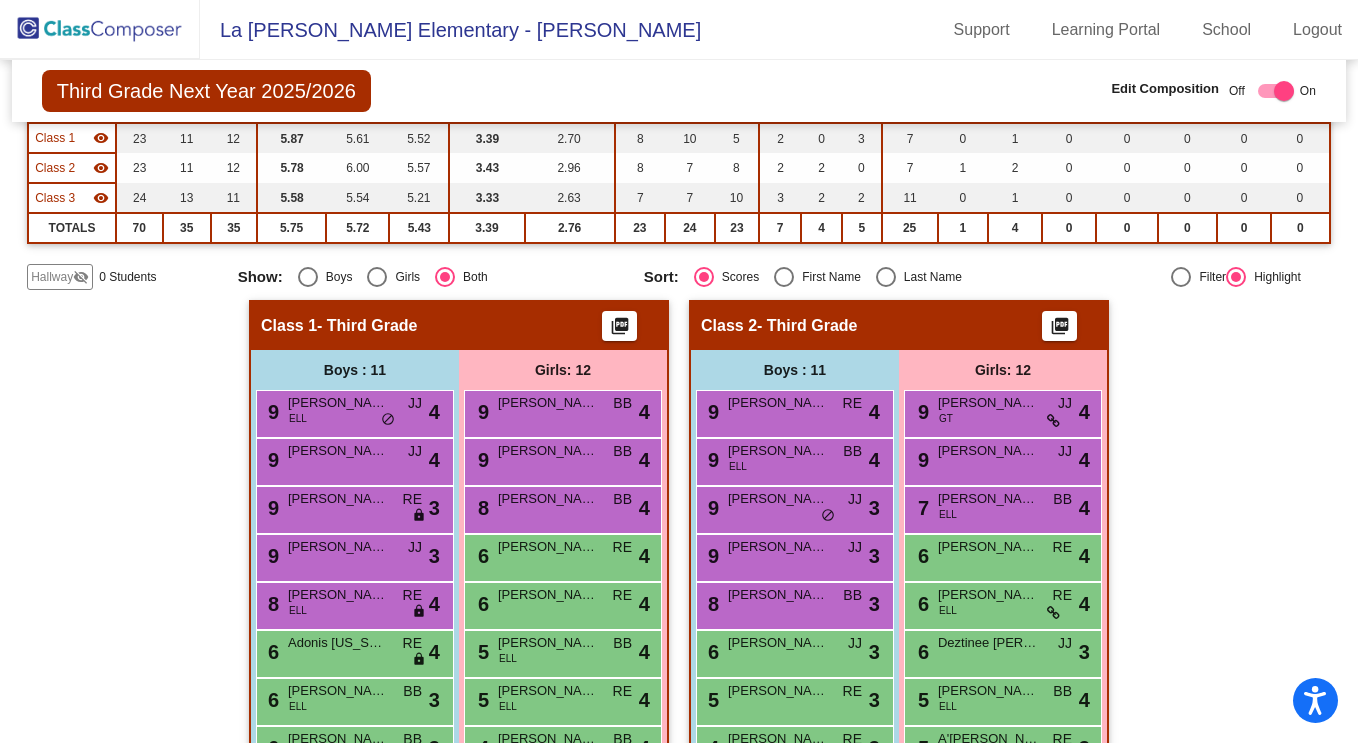 scroll, scrollTop: 152, scrollLeft: 0, axis: vertical 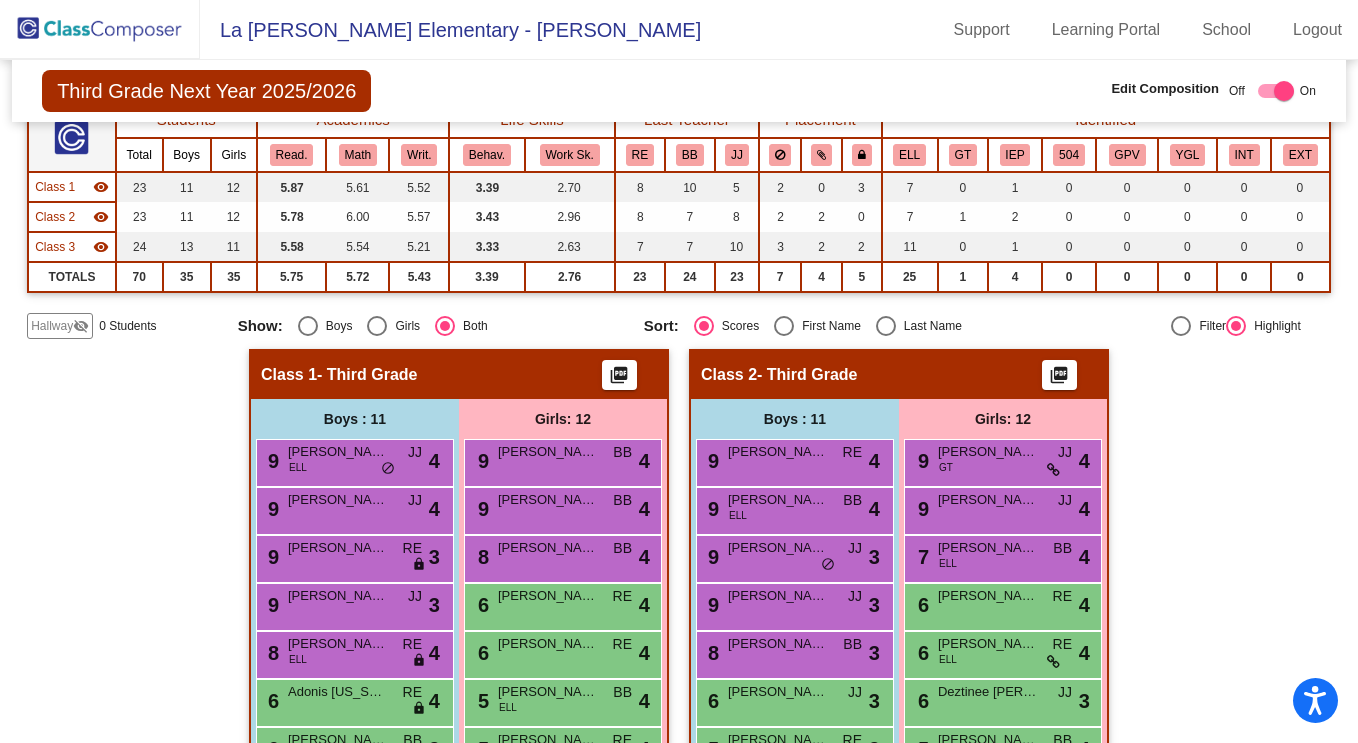 click 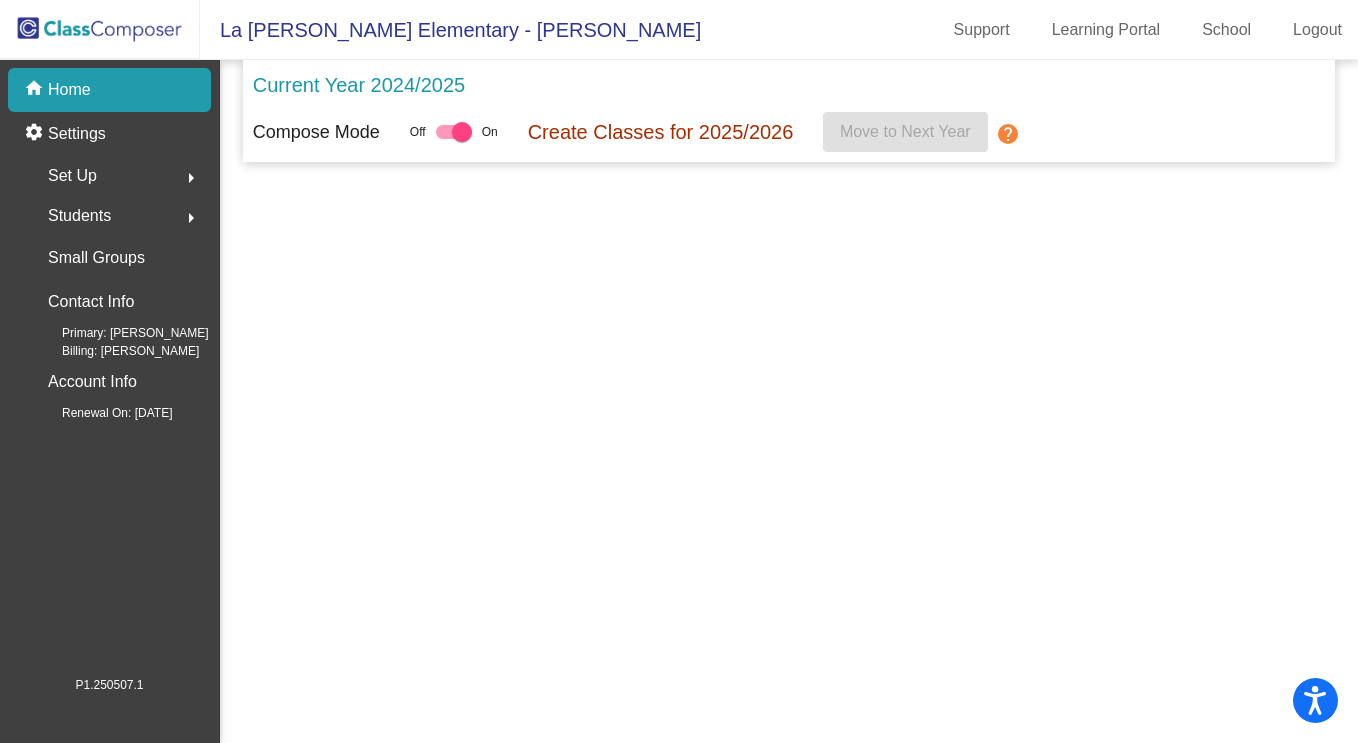 scroll, scrollTop: 0, scrollLeft: 0, axis: both 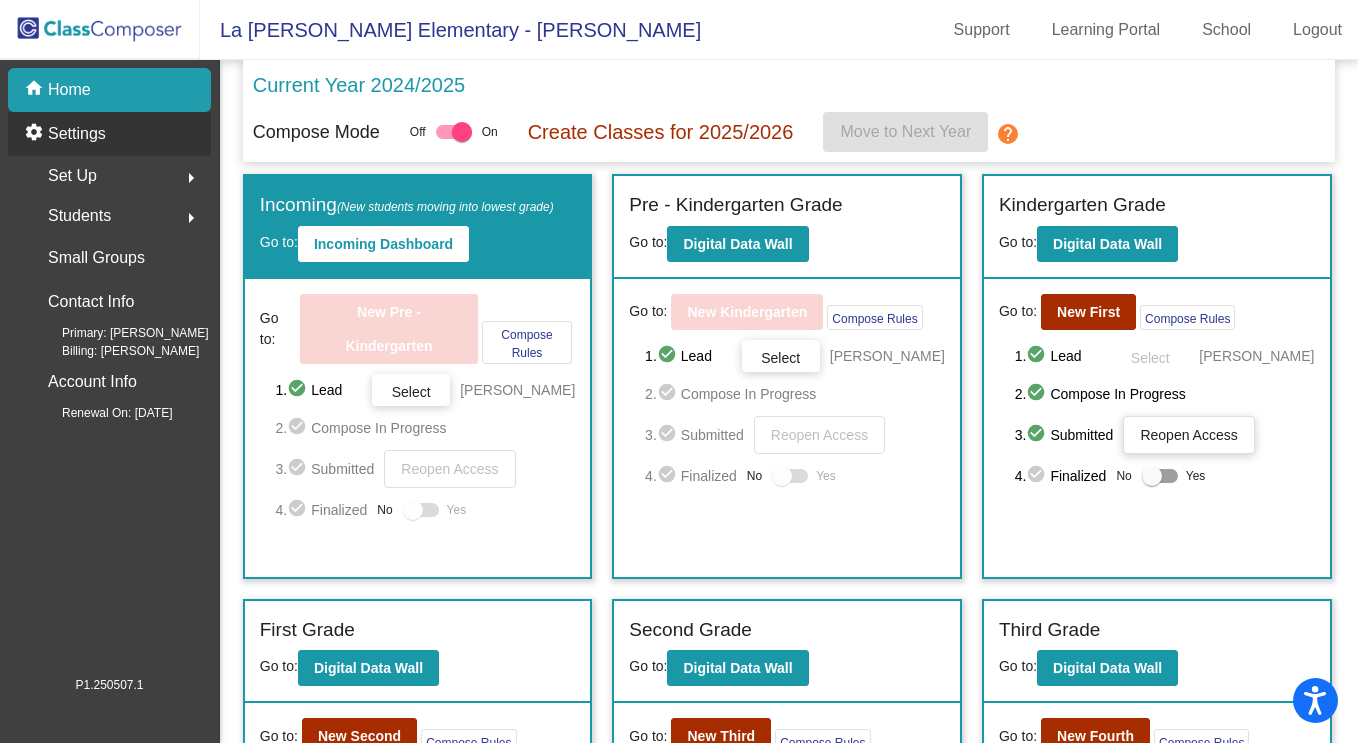 click on "settings Settings" 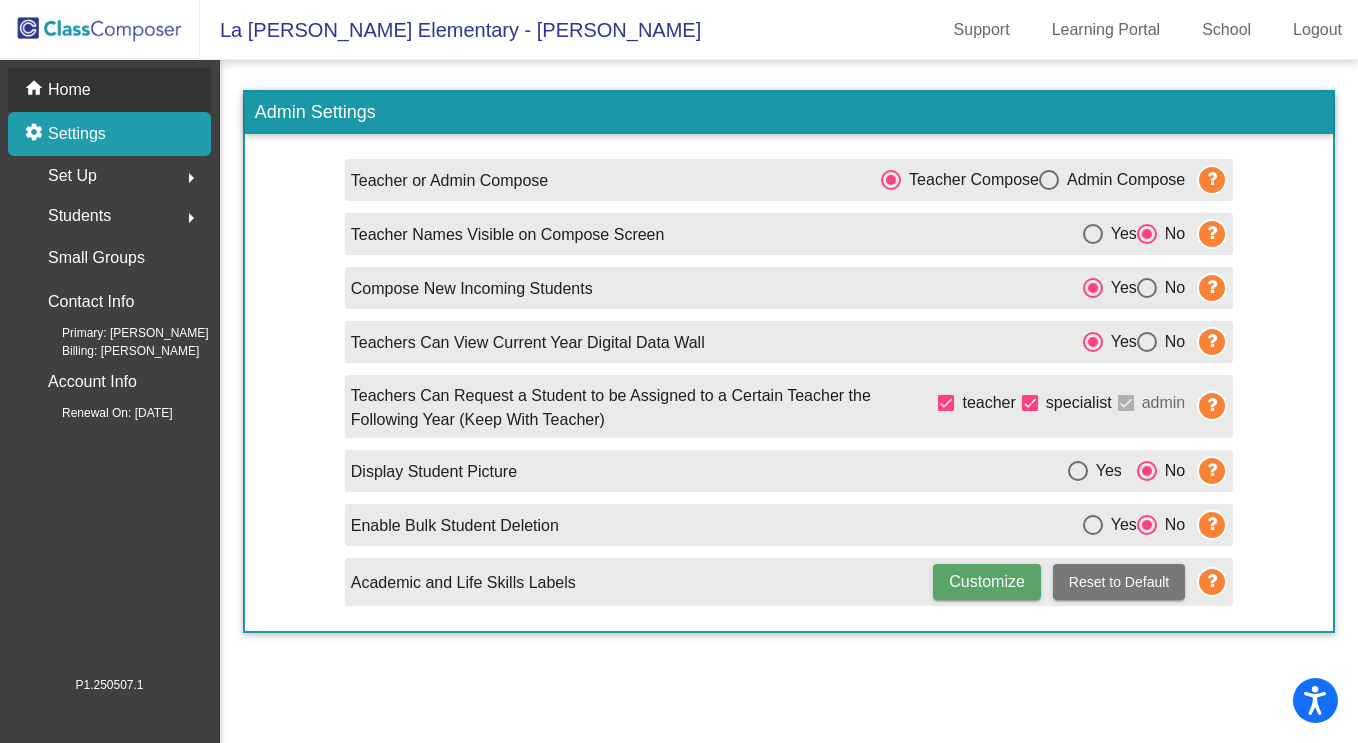 click on "home Home" 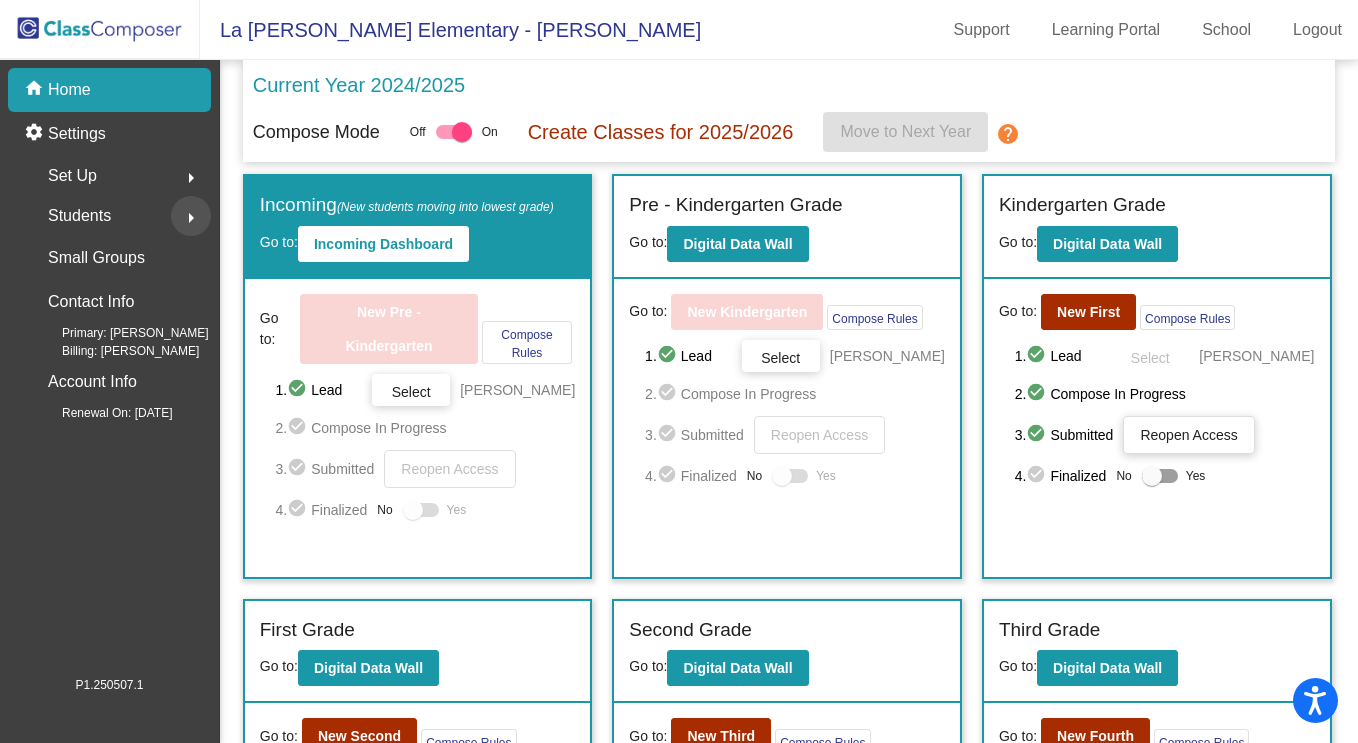 click on "arrow_right" 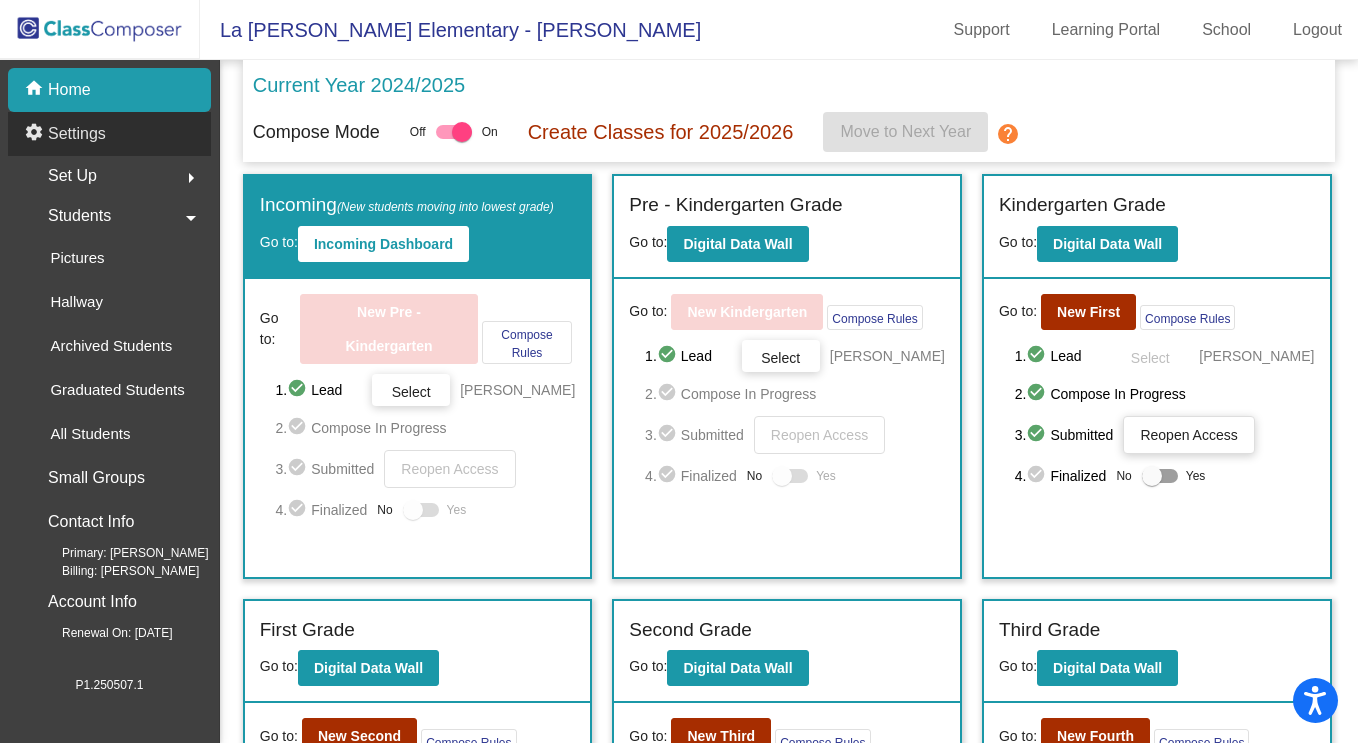 click on "settings Settings" 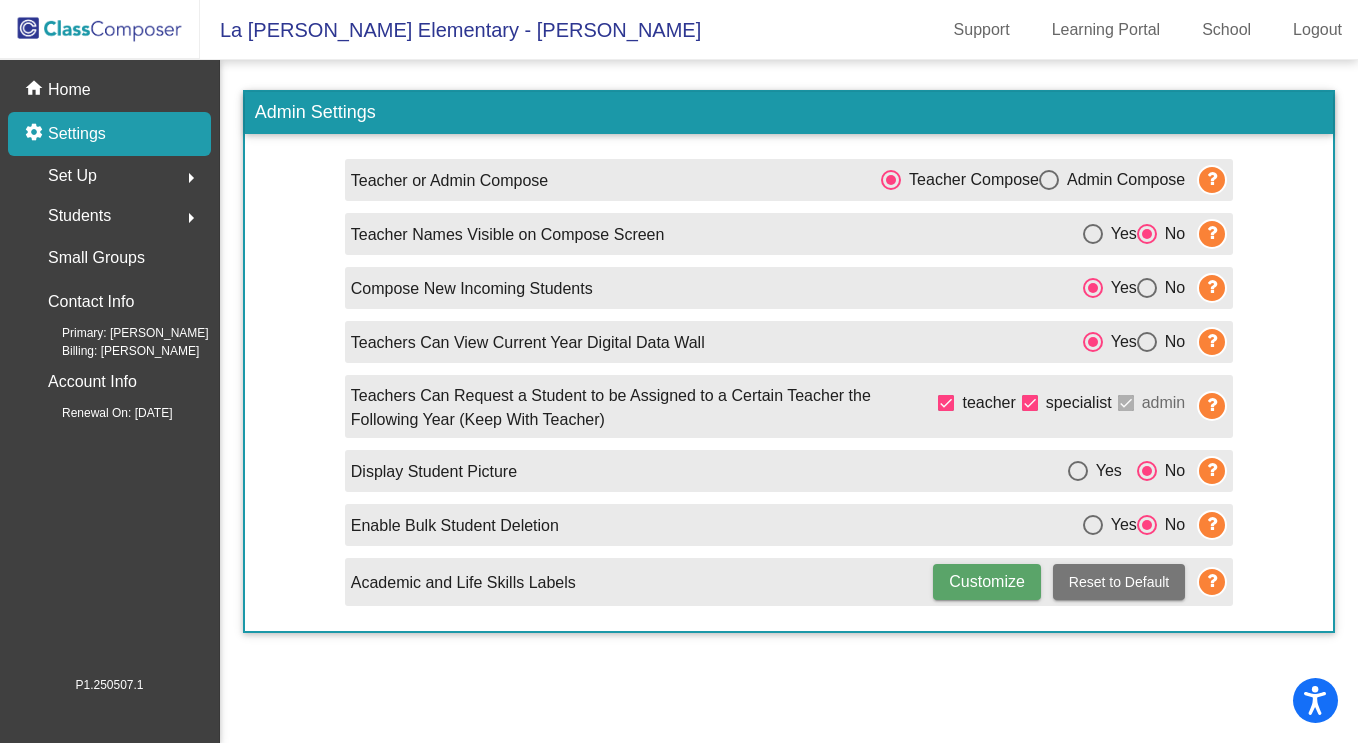click on "Students  arrow_right" 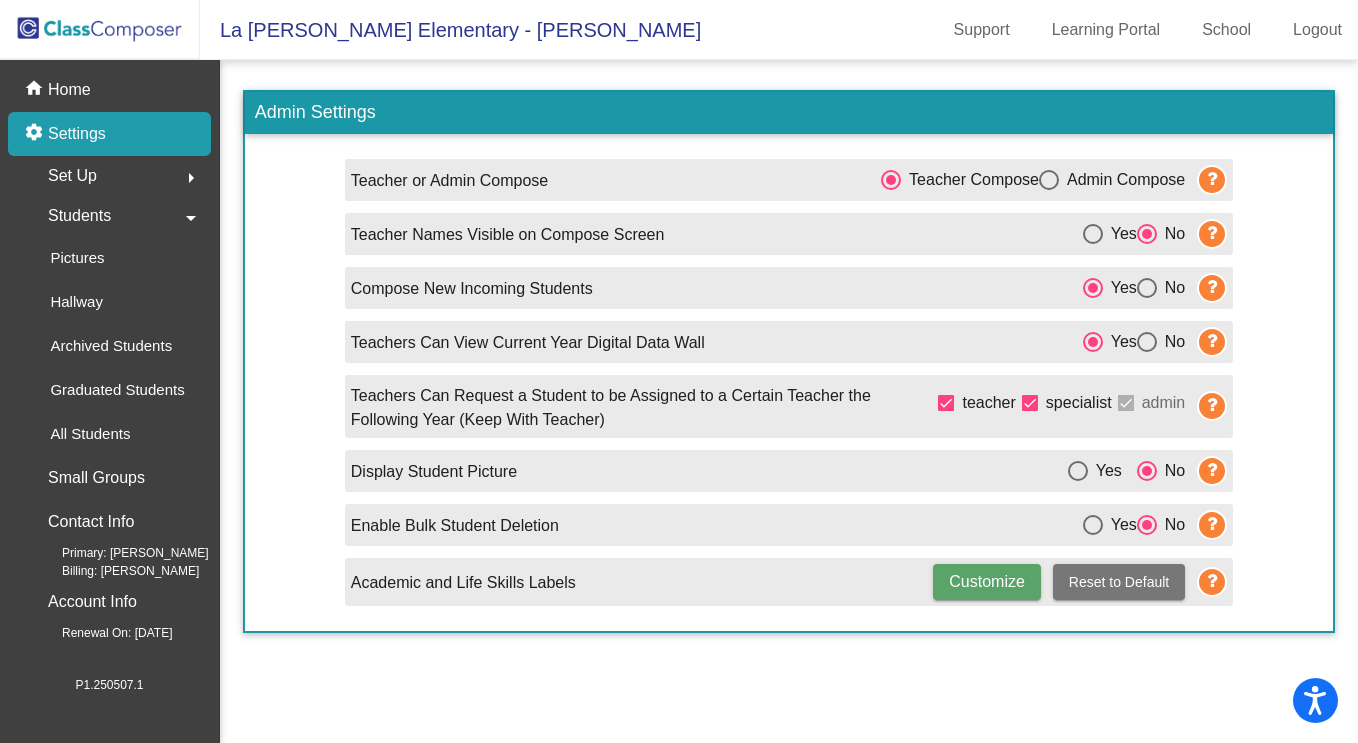 click on "Set Up  arrow_right" 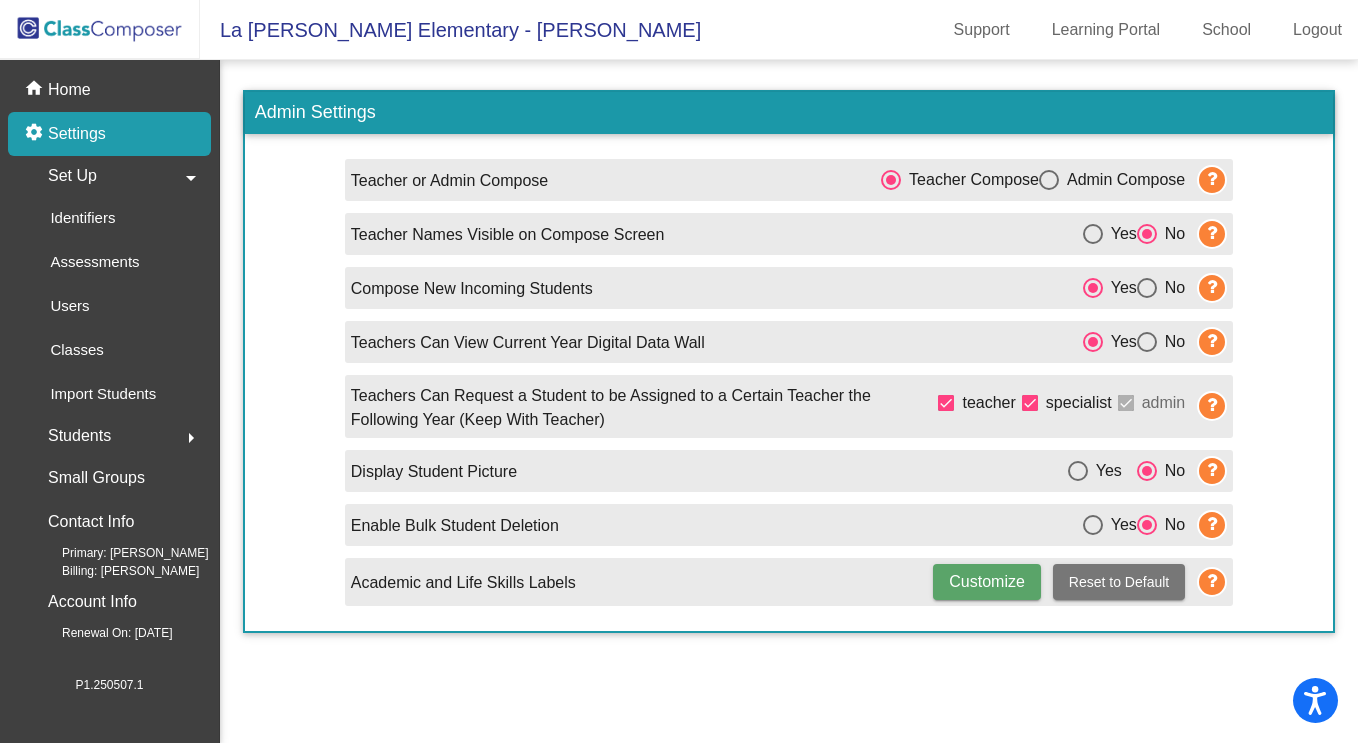 click on "Set Up  arrow_drop_down" 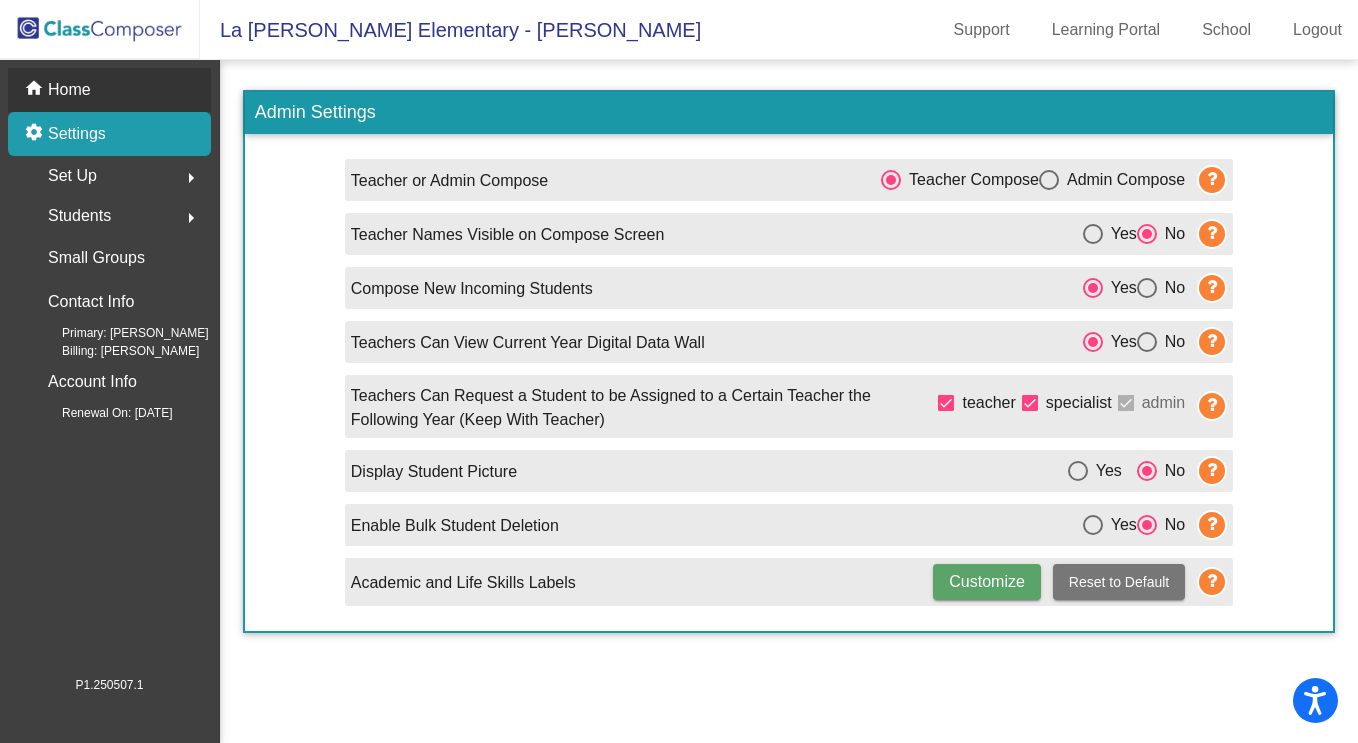 click on "home Home" 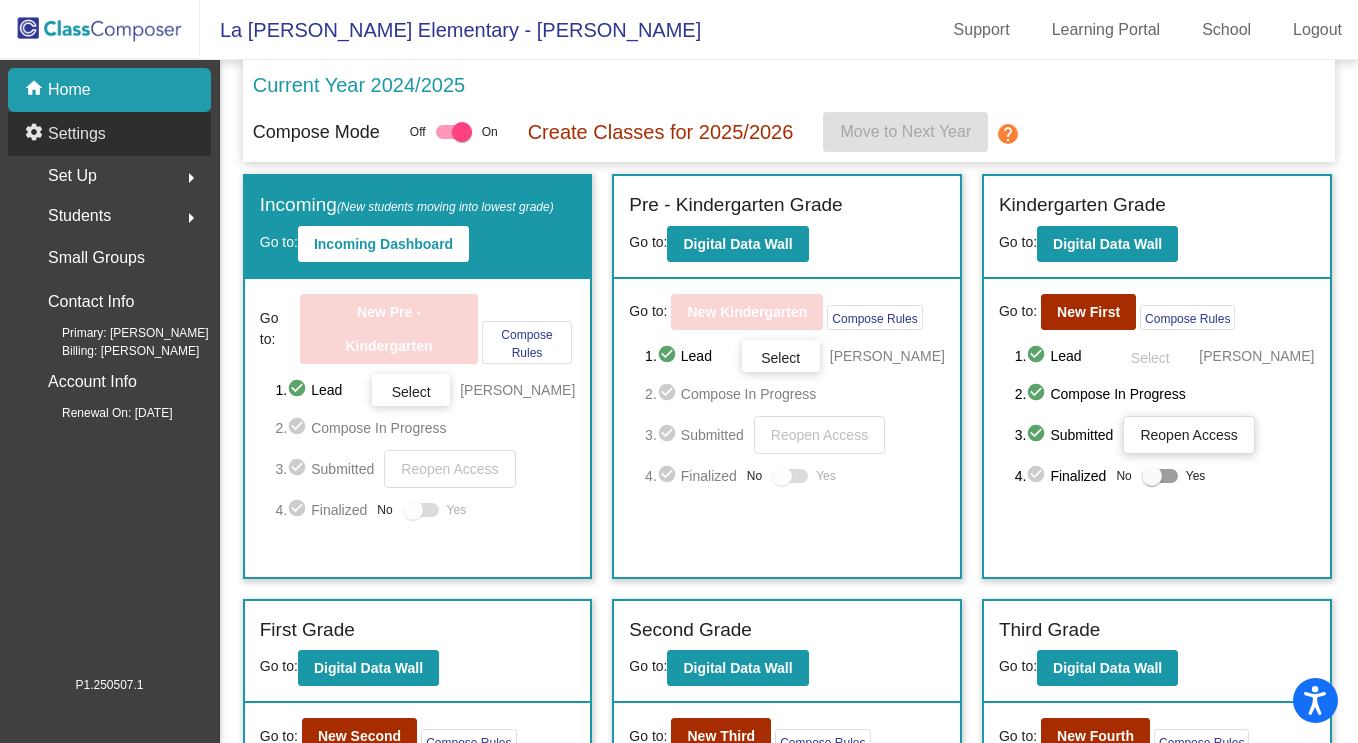 click on "settings Settings" 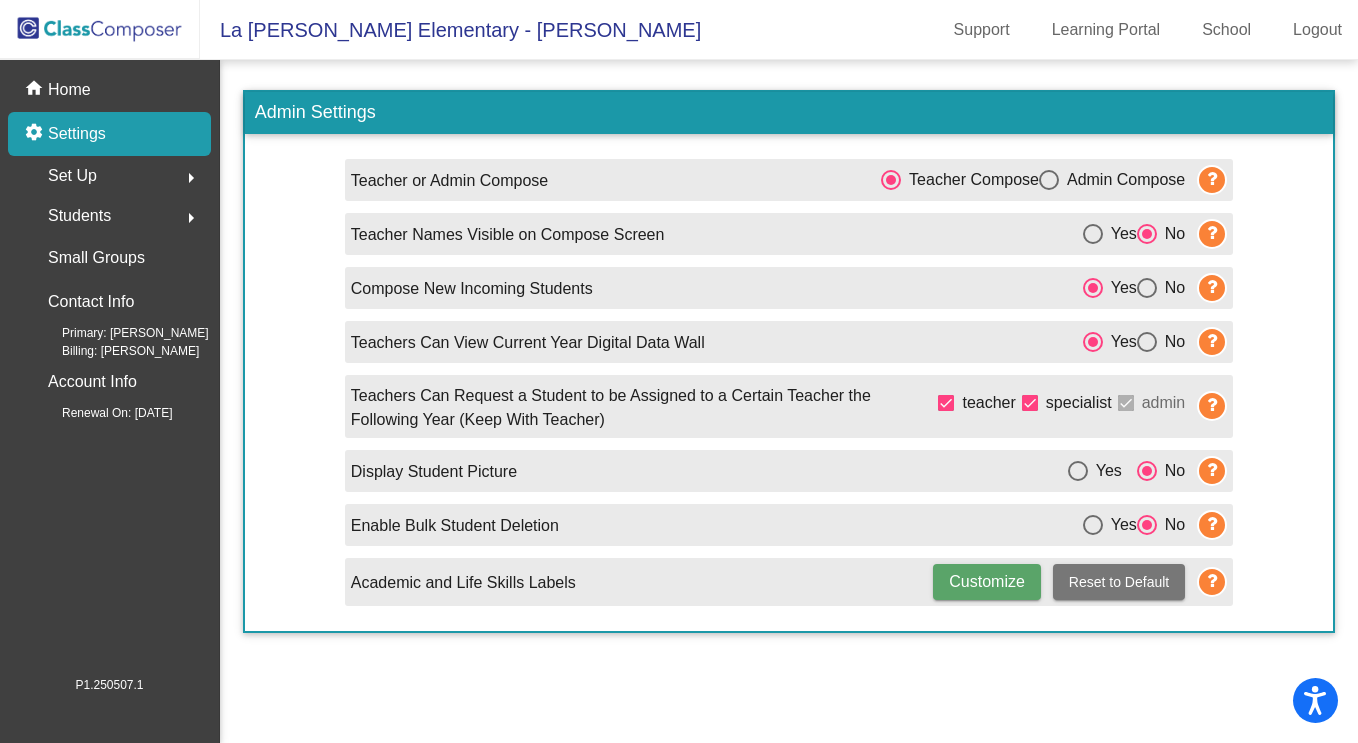 click on "Set Up  arrow_right" 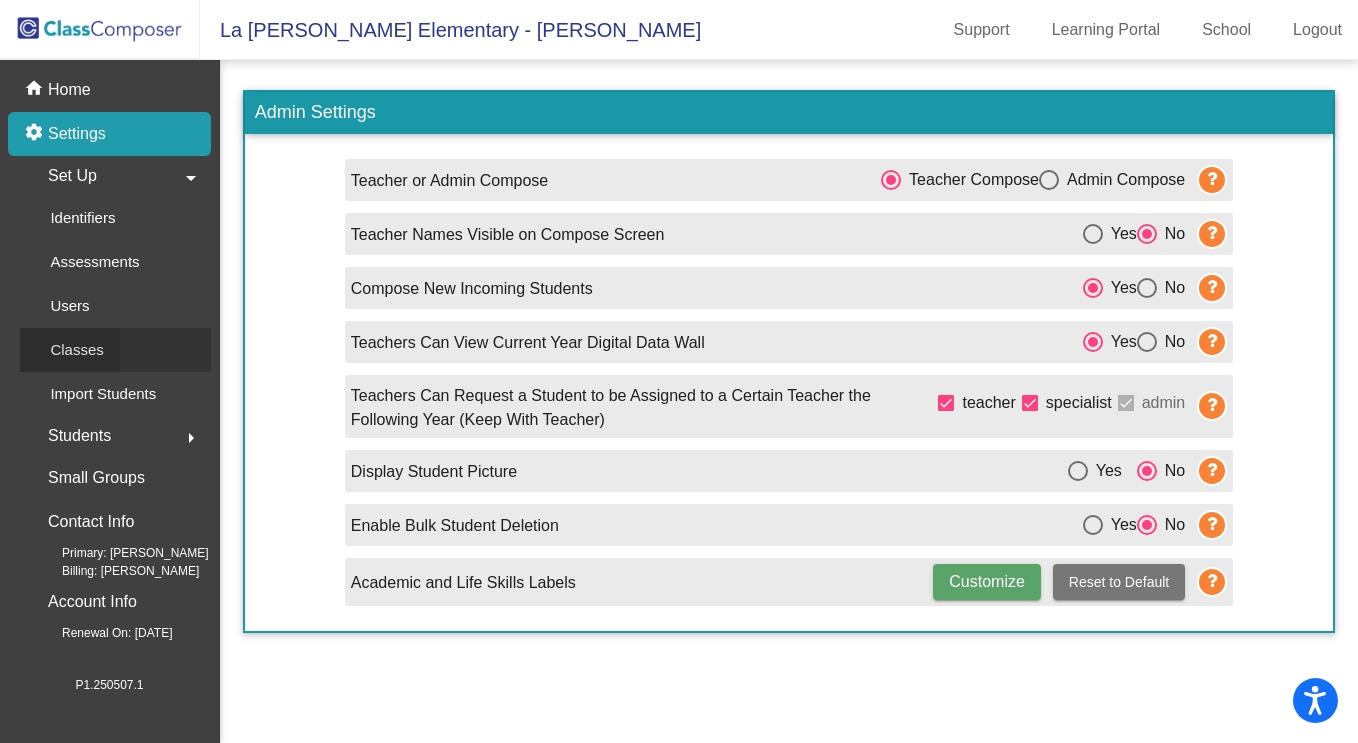 click on "Classes" 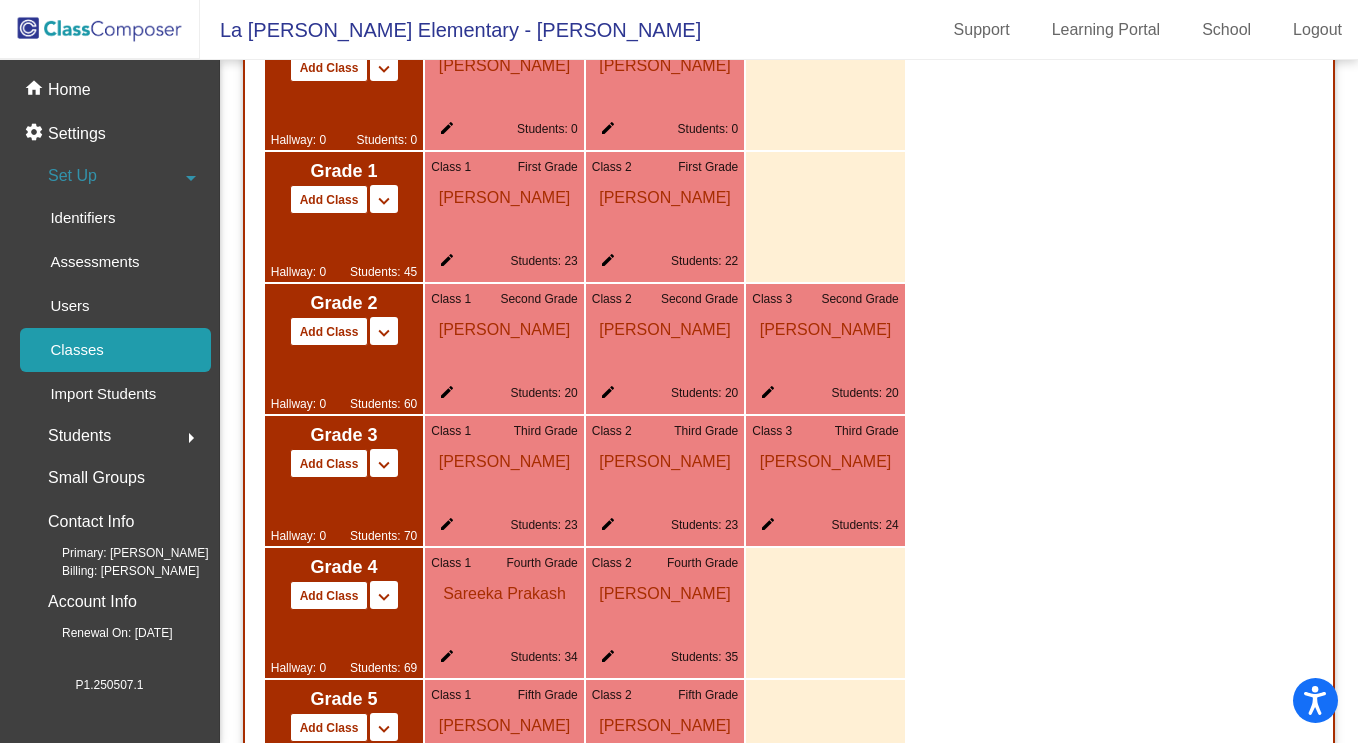 scroll, scrollTop: 1565, scrollLeft: 0, axis: vertical 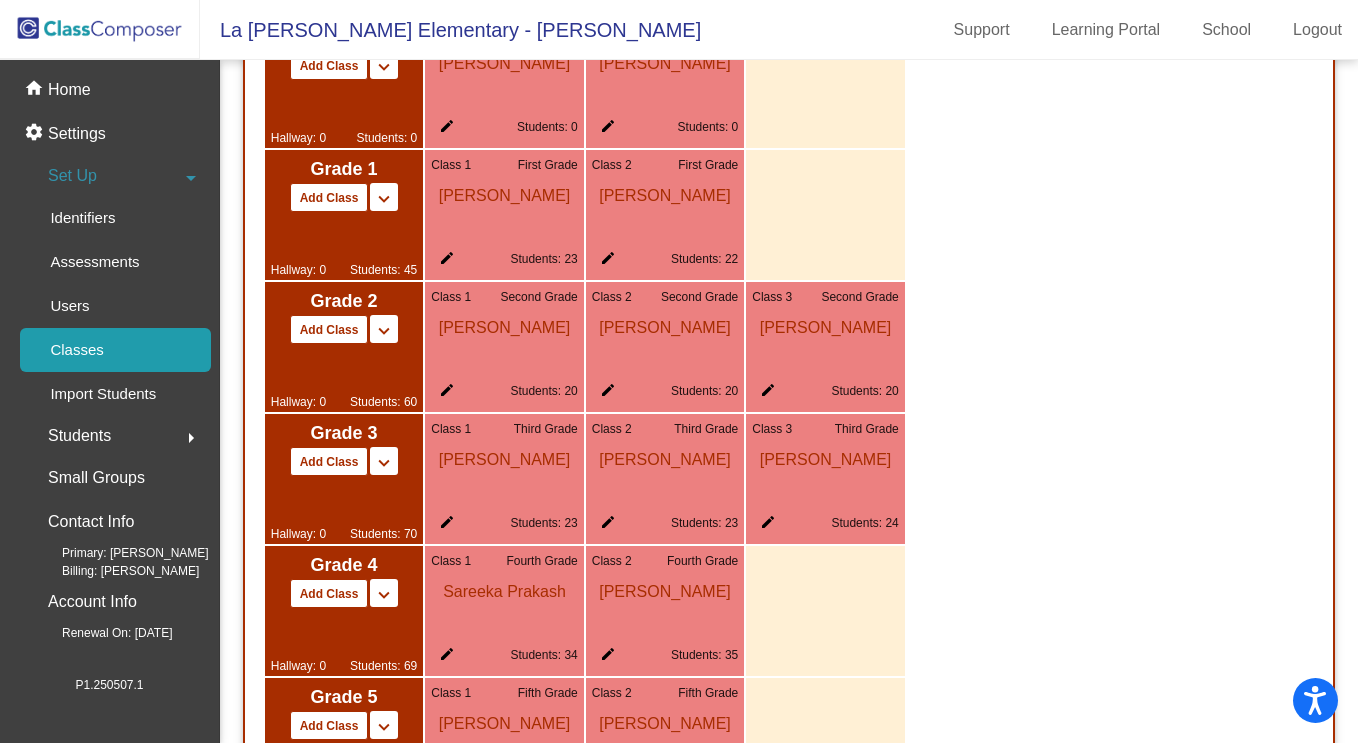 click 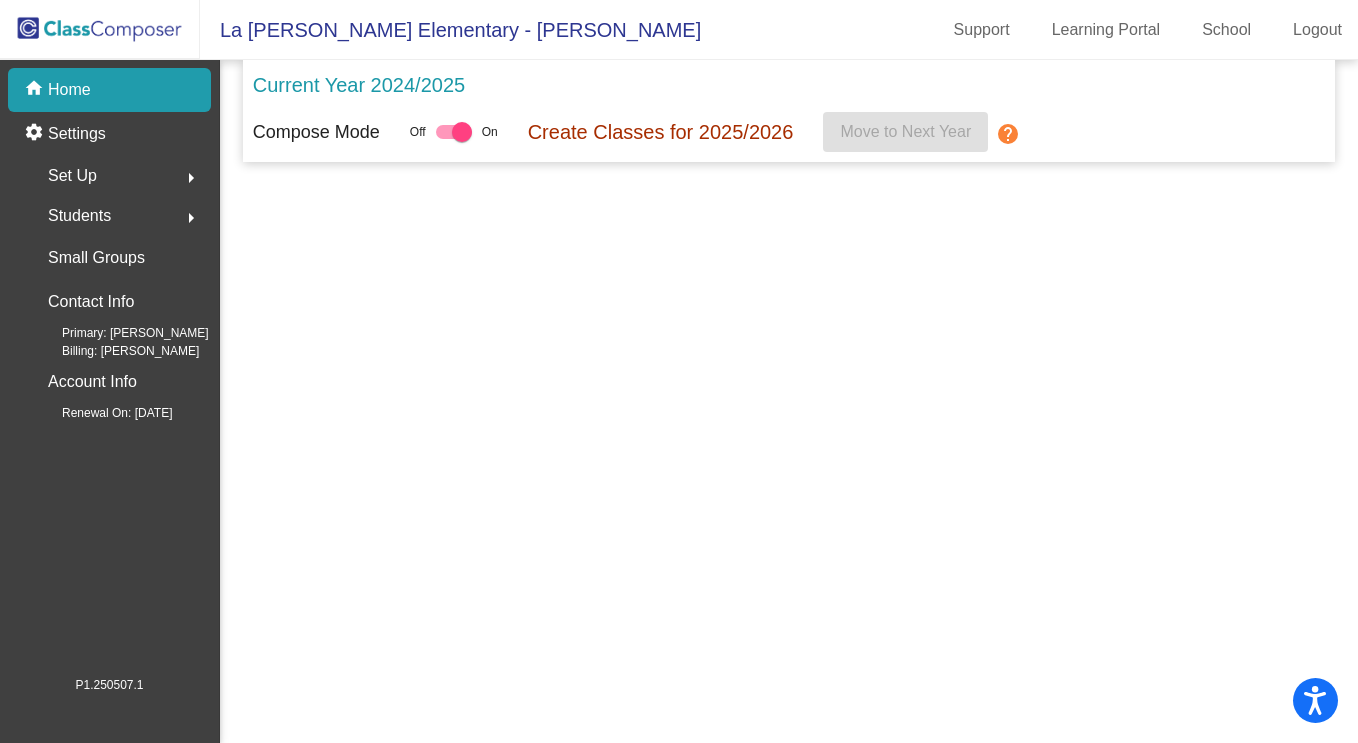 scroll, scrollTop: 0, scrollLeft: 0, axis: both 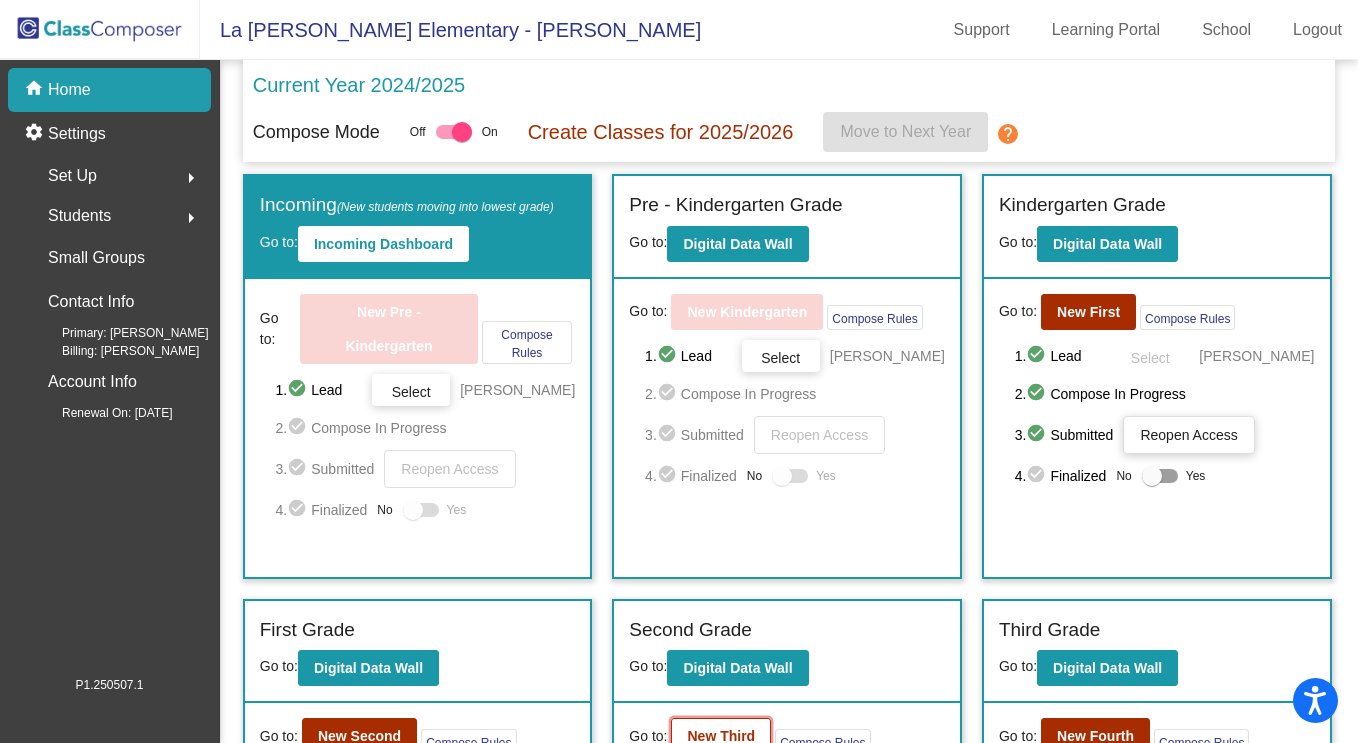 click on "New Third" 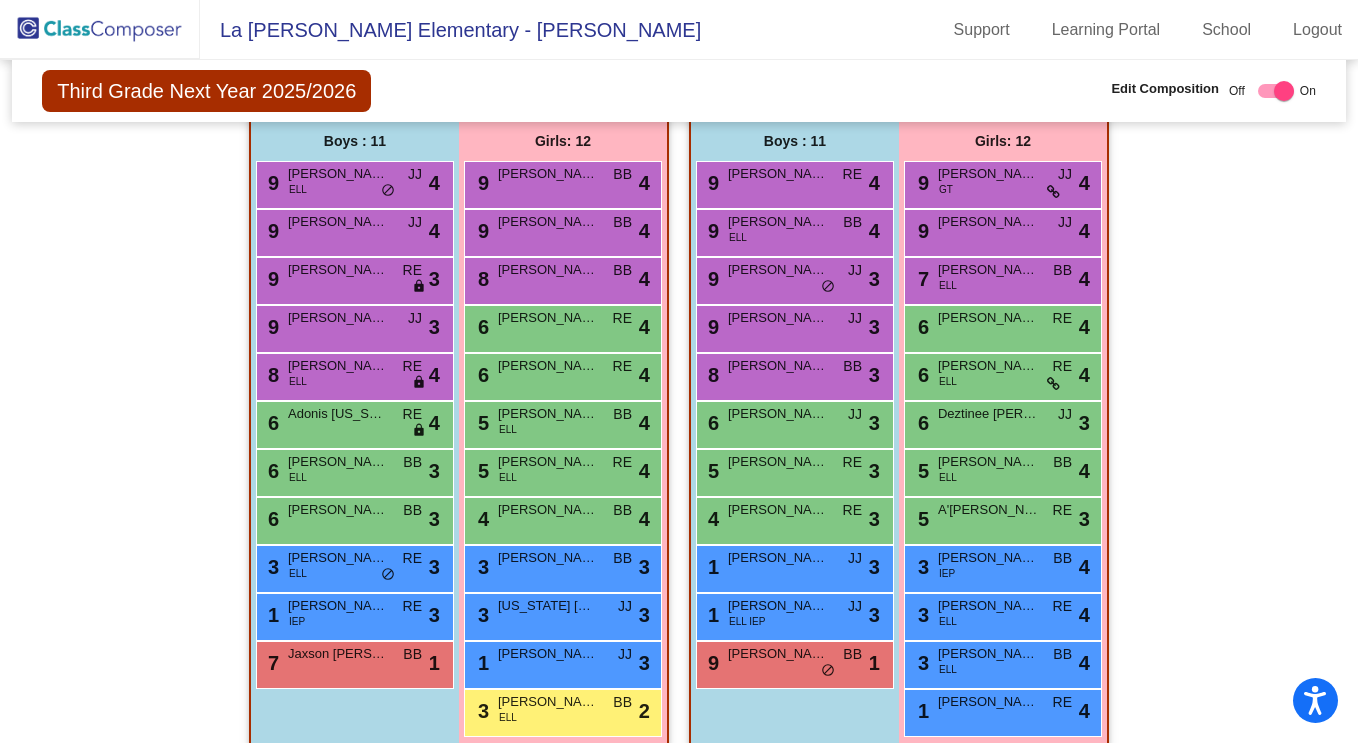 scroll, scrollTop: 425, scrollLeft: 0, axis: vertical 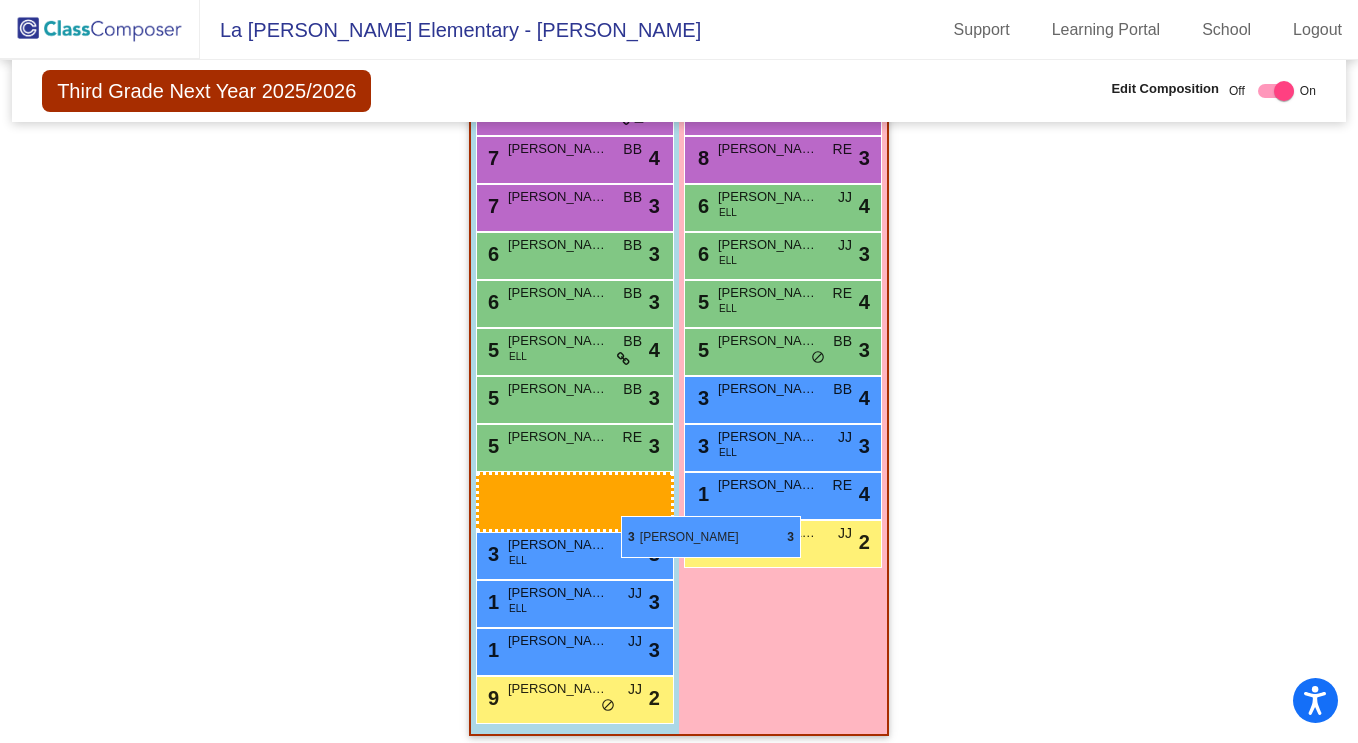drag, startPoint x: 586, startPoint y: 537, endPoint x: 558, endPoint y: 520, distance: 32.75668 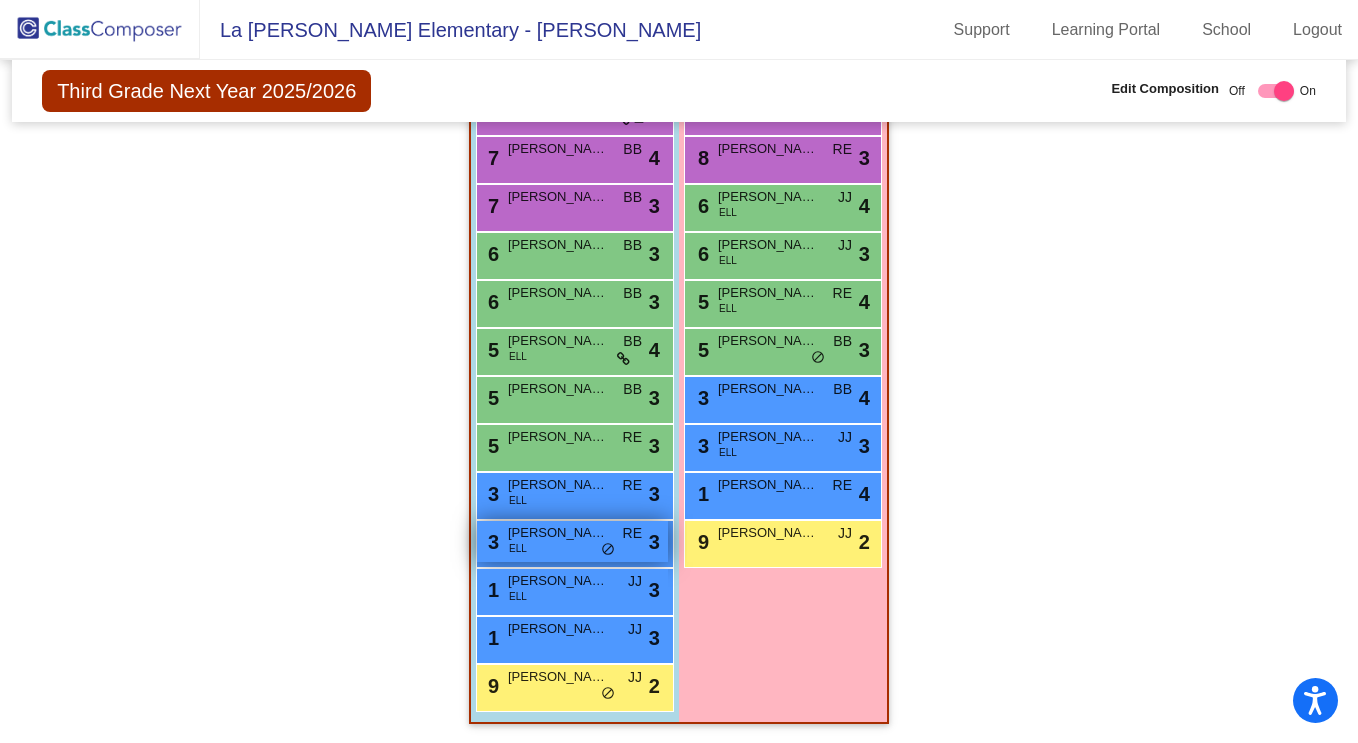 click on "3 [PERSON_NAME] ELL RE lock do_not_disturb_alt 3" at bounding box center [572, 541] 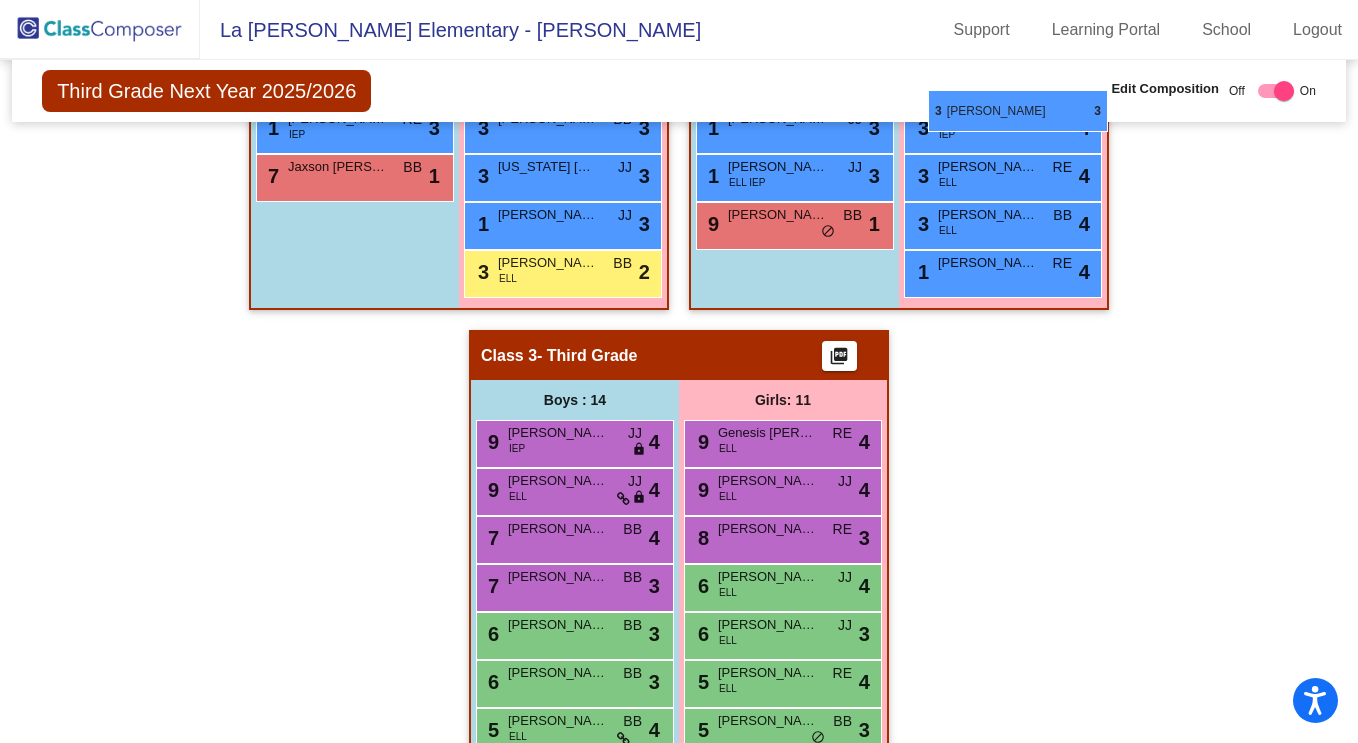 scroll, scrollTop: 849, scrollLeft: 0, axis: vertical 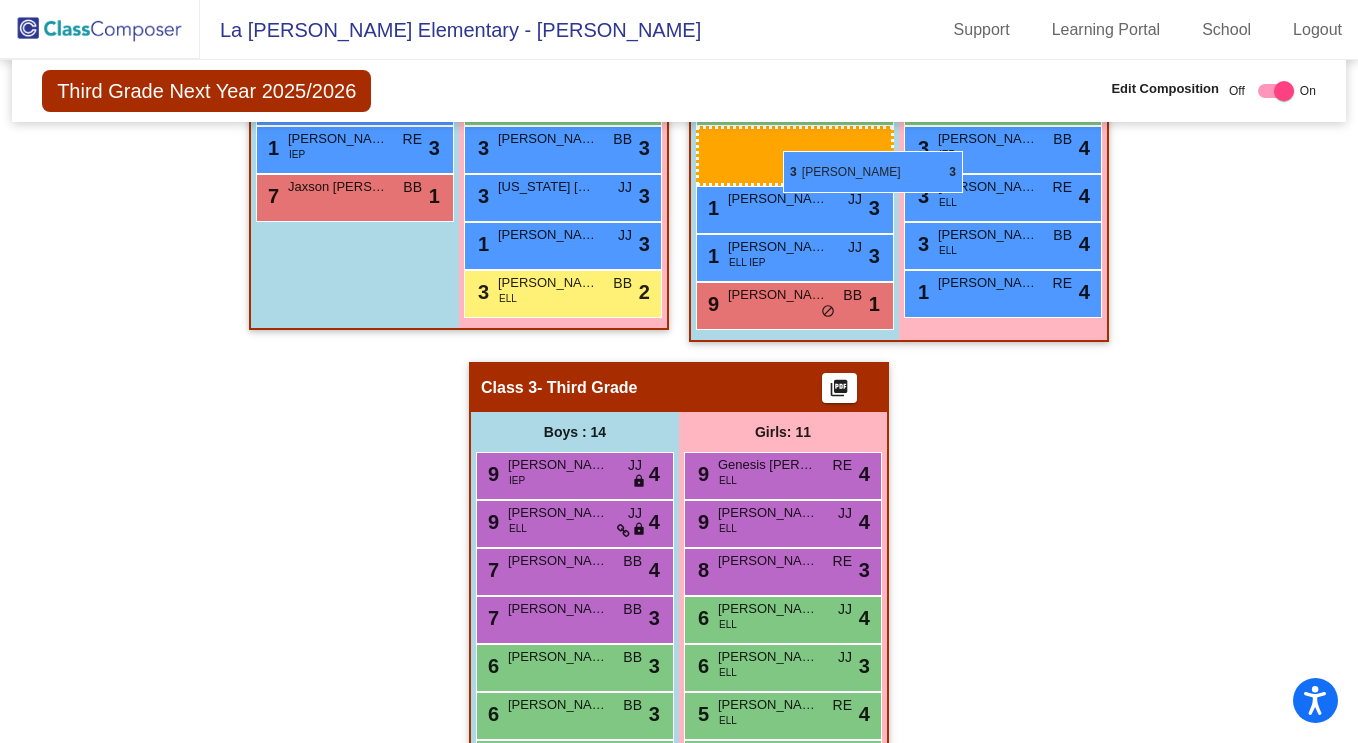 drag, startPoint x: 534, startPoint y: 537, endPoint x: 772, endPoint y: 160, distance: 445.83966 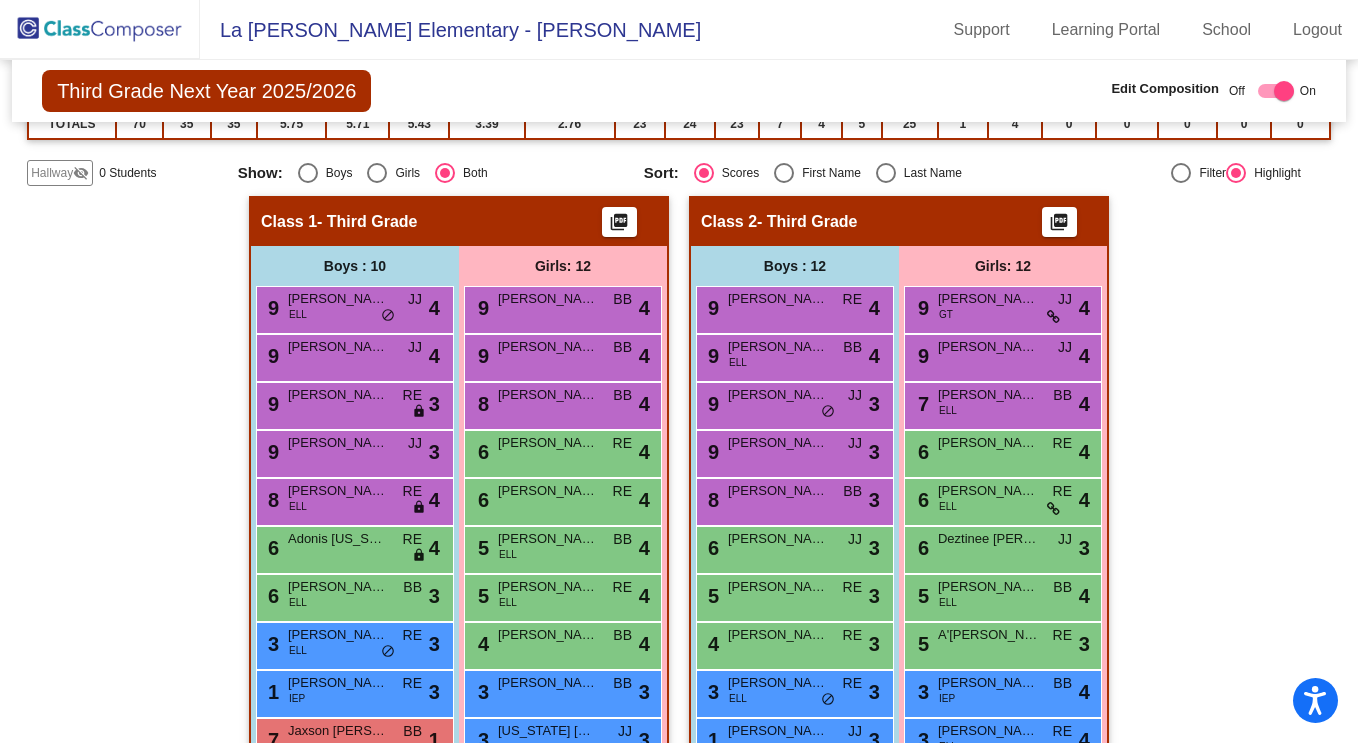scroll, scrollTop: 294, scrollLeft: 0, axis: vertical 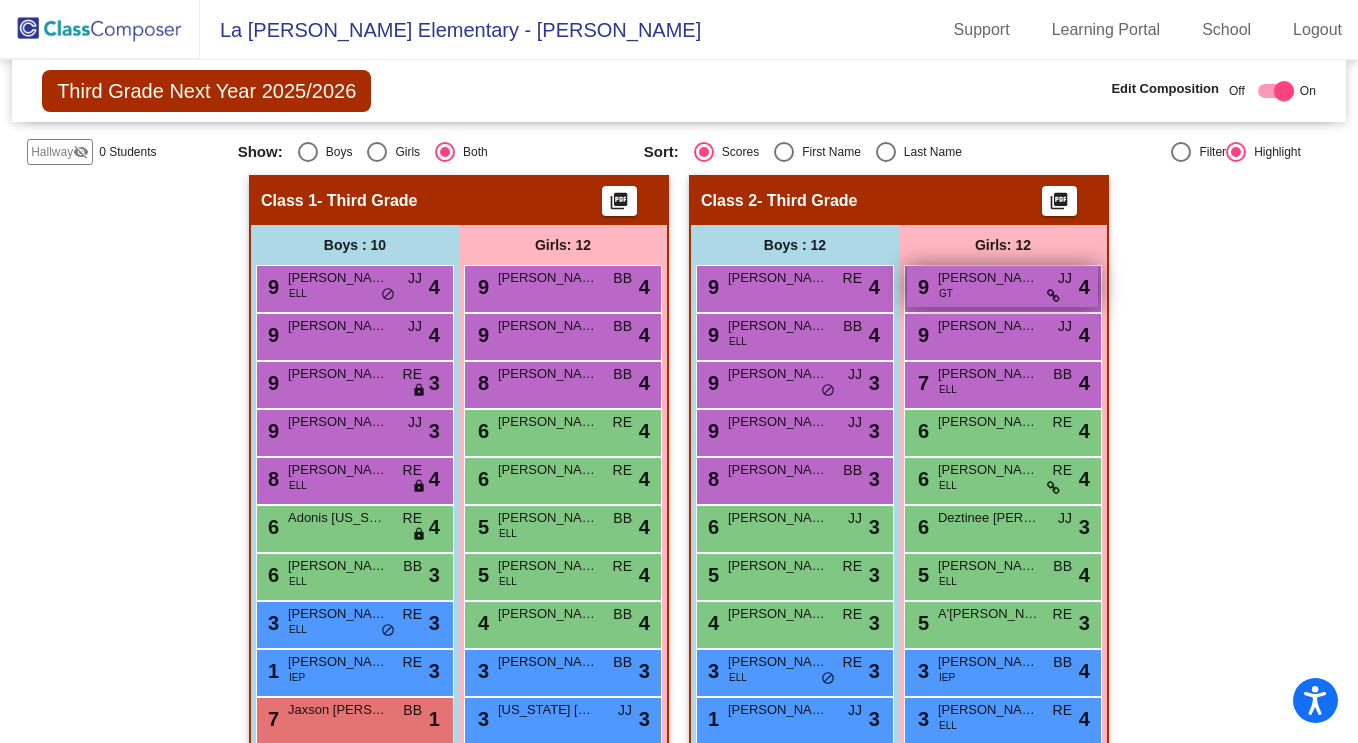 click on "JJ" at bounding box center [1065, 278] 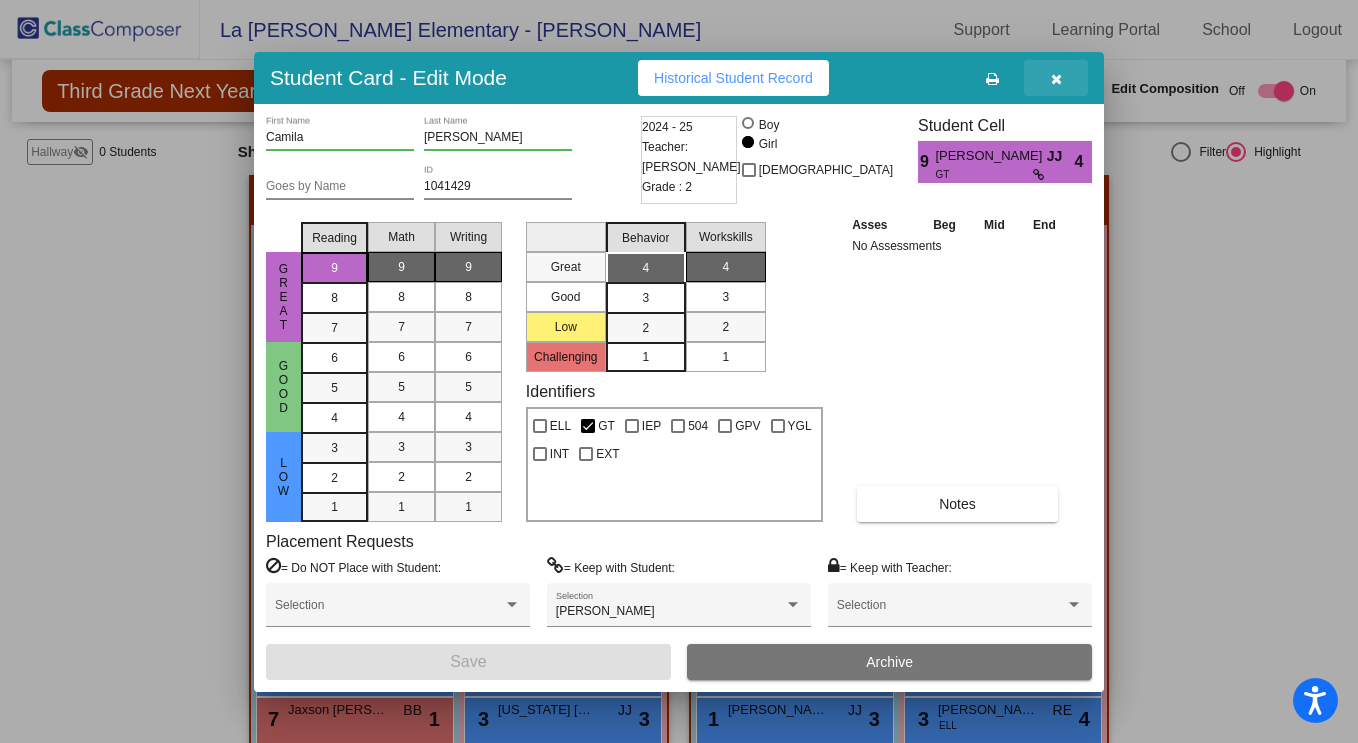 click at bounding box center [1056, 79] 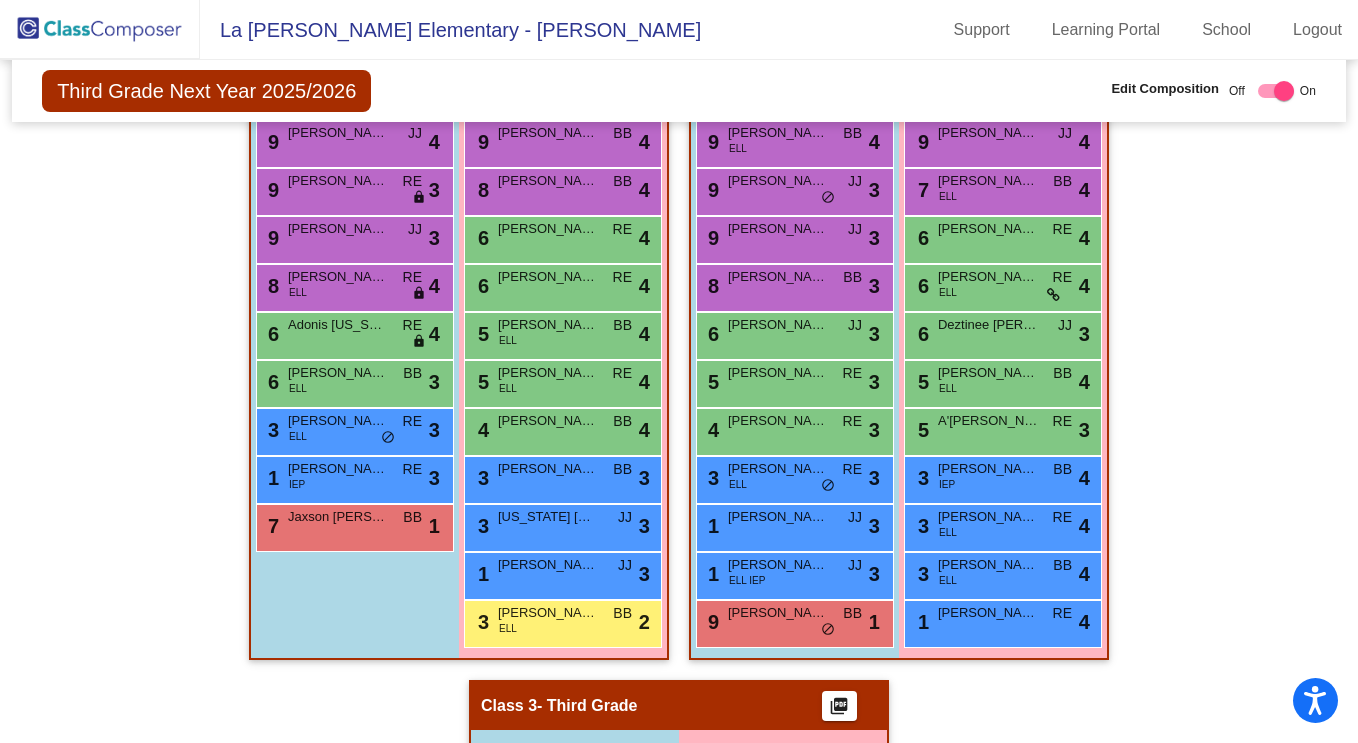 scroll, scrollTop: 488, scrollLeft: 0, axis: vertical 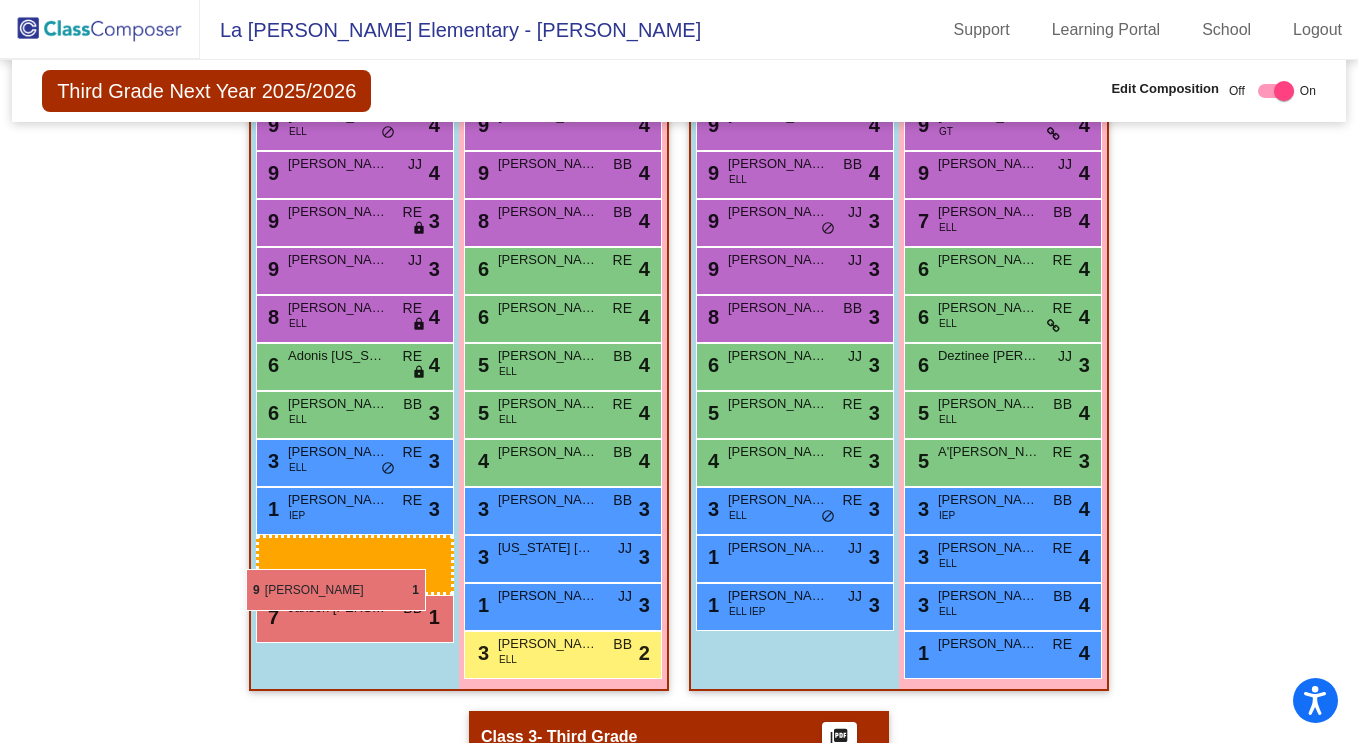 drag, startPoint x: 725, startPoint y: 662, endPoint x: 245, endPoint y: 568, distance: 489.11758 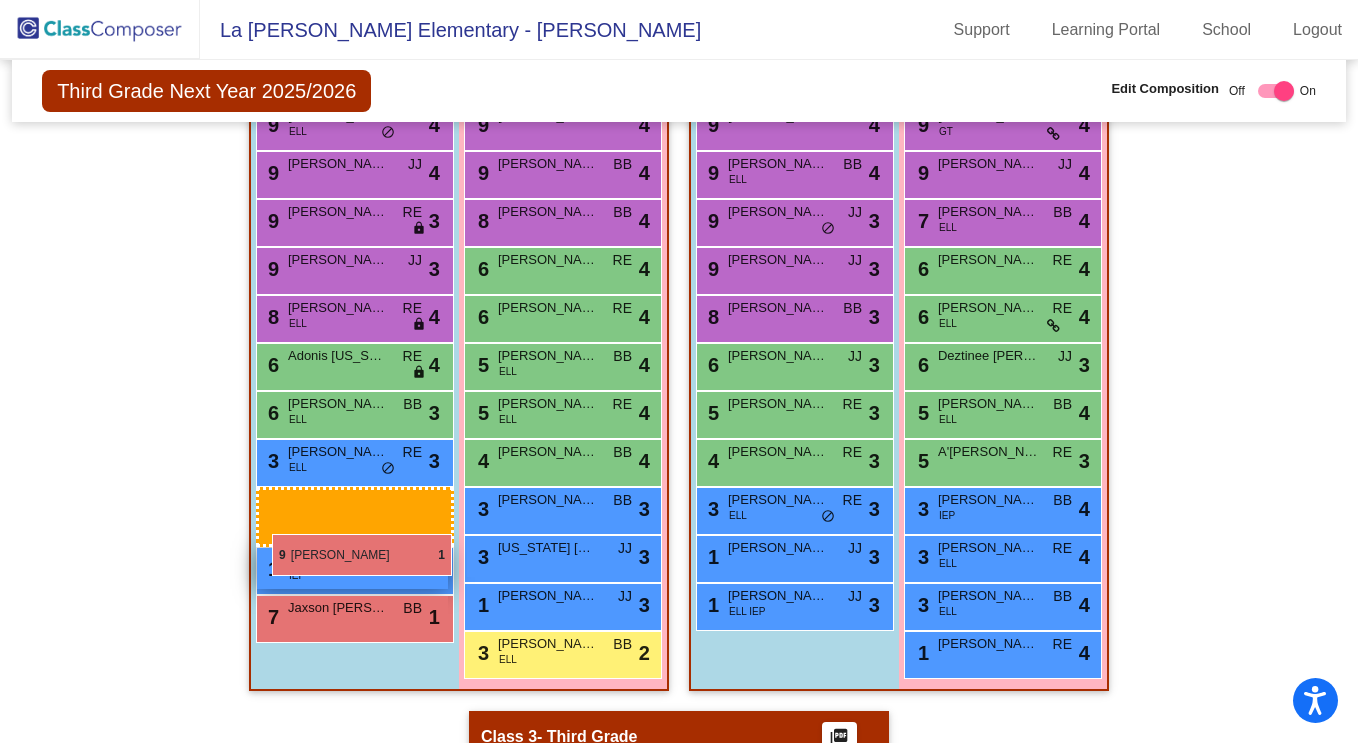 drag, startPoint x: 748, startPoint y: 647, endPoint x: 267, endPoint y: 525, distance: 496.2308 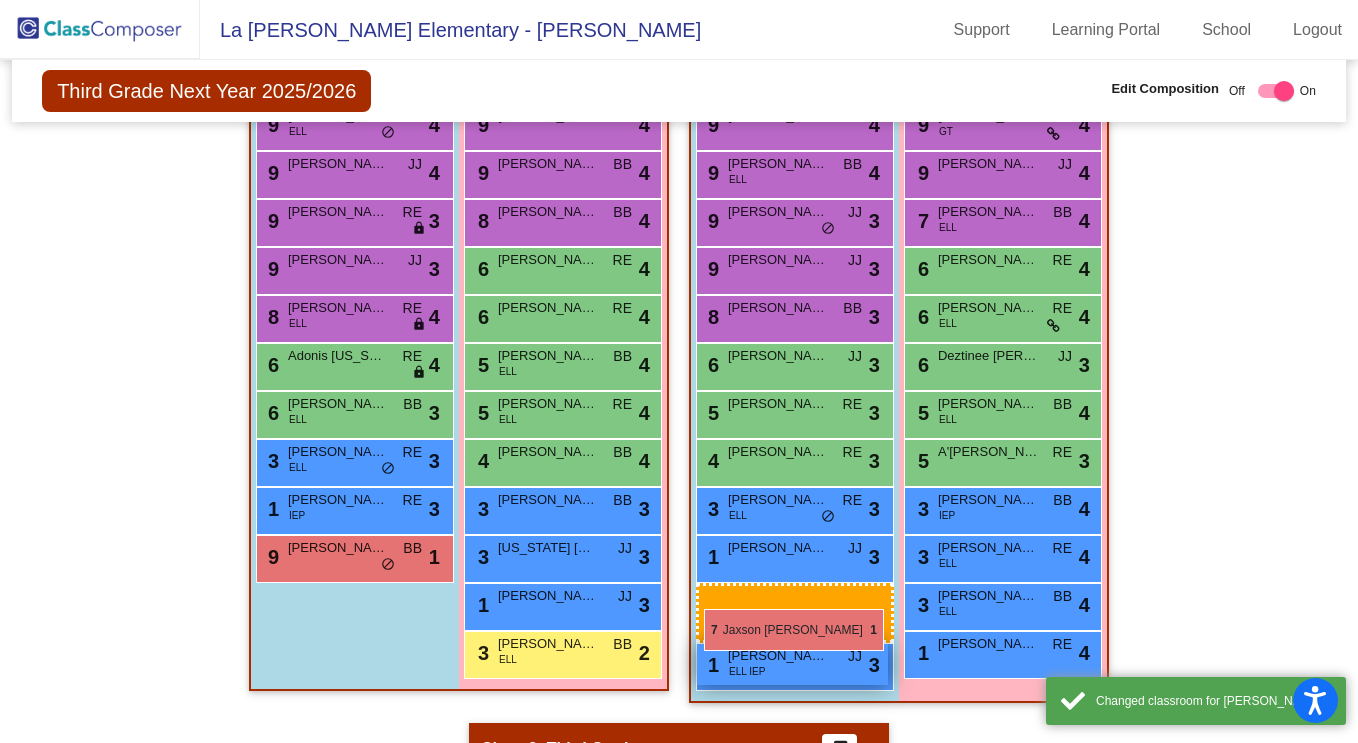drag, startPoint x: 316, startPoint y: 595, endPoint x: 720, endPoint y: 609, distance: 404.2425 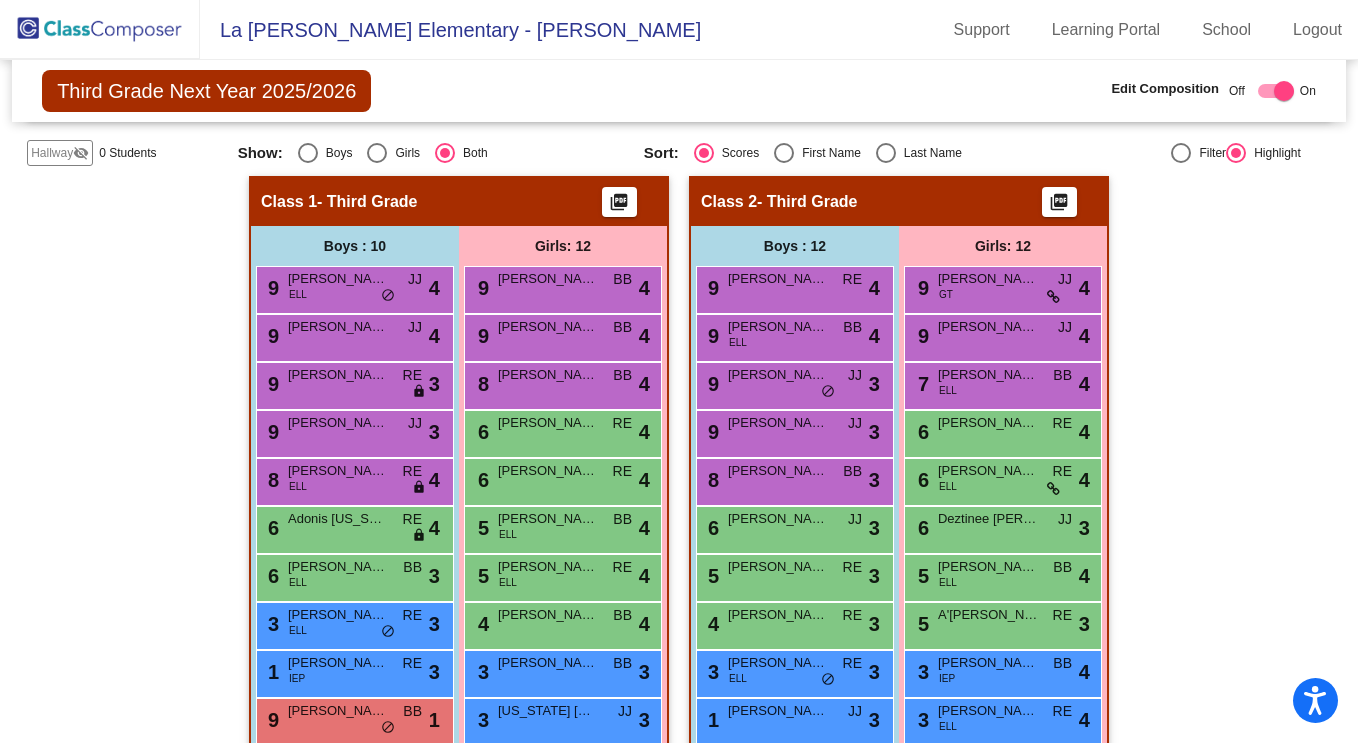 scroll, scrollTop: 316, scrollLeft: 0, axis: vertical 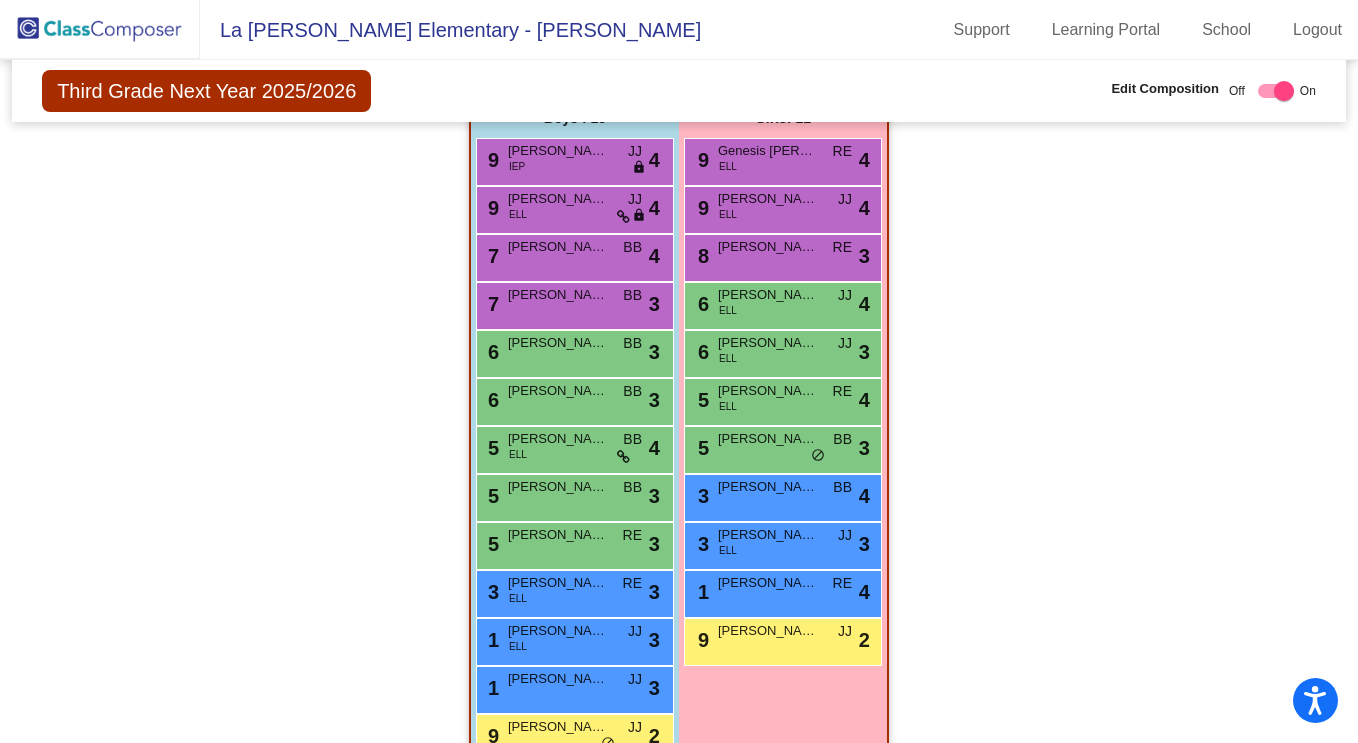 click on "JJ" 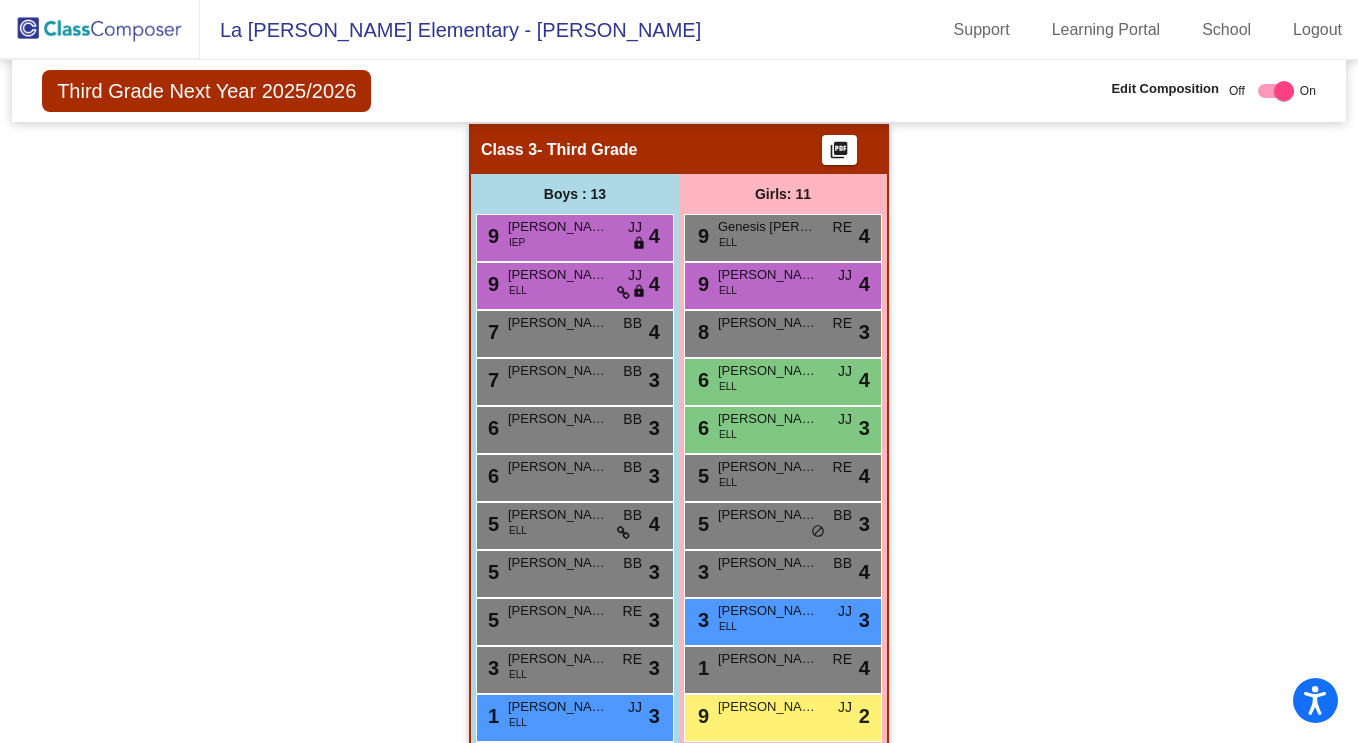 scroll, scrollTop: 1072, scrollLeft: 0, axis: vertical 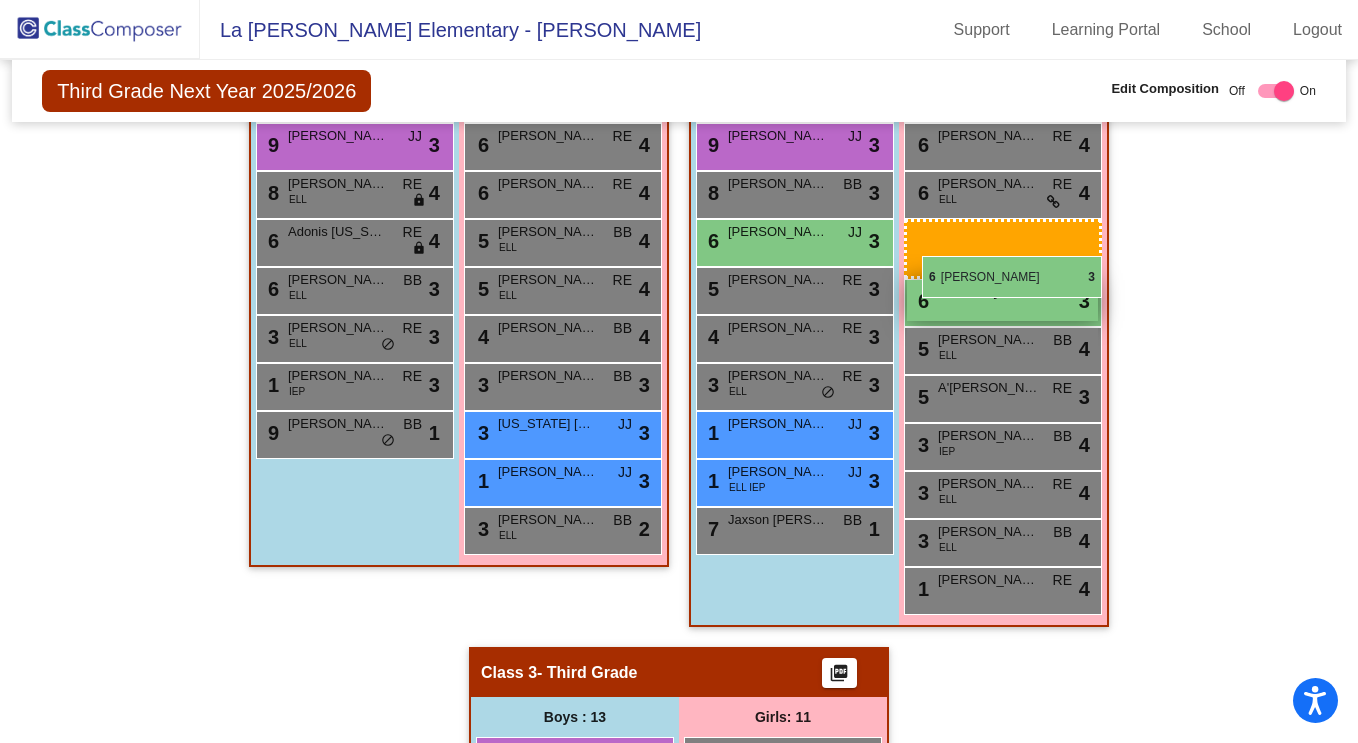 drag, startPoint x: 828, startPoint y: 439, endPoint x: 921, endPoint y: 251, distance: 209.74509 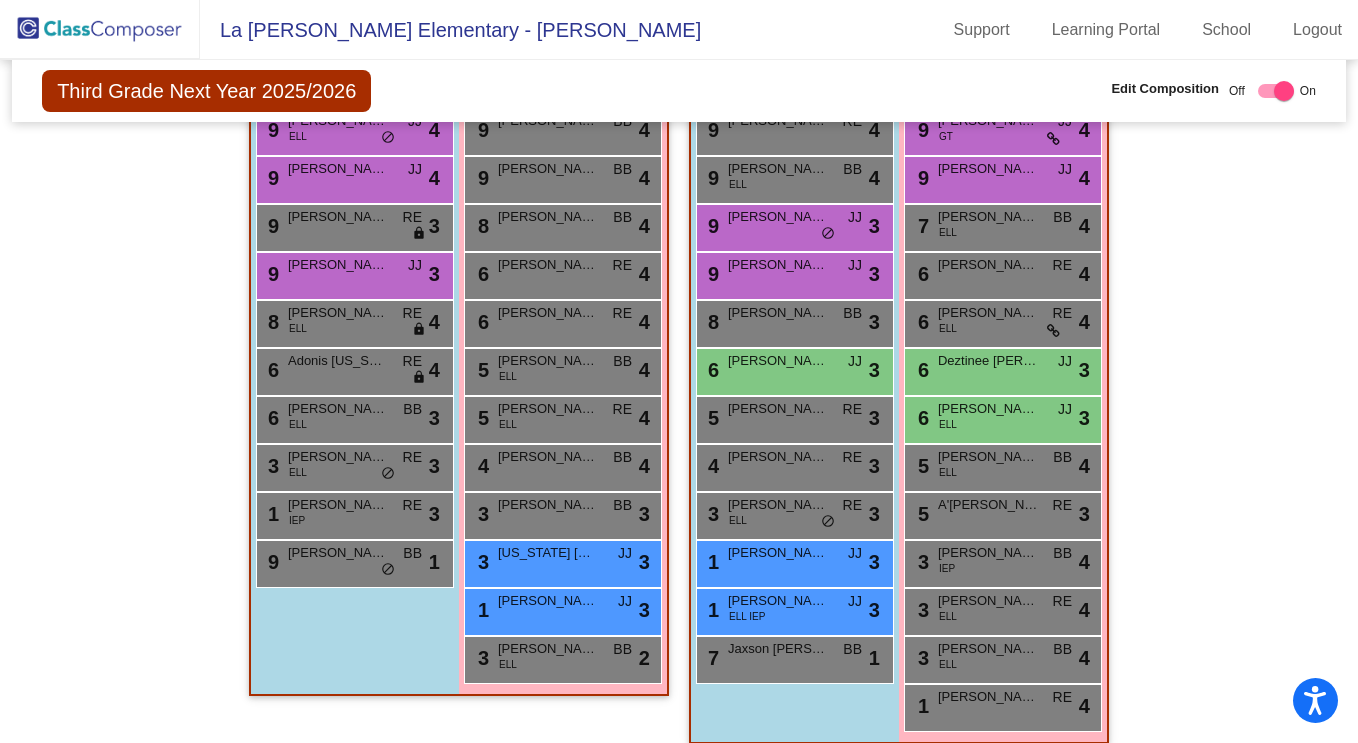 scroll, scrollTop: 478, scrollLeft: 0, axis: vertical 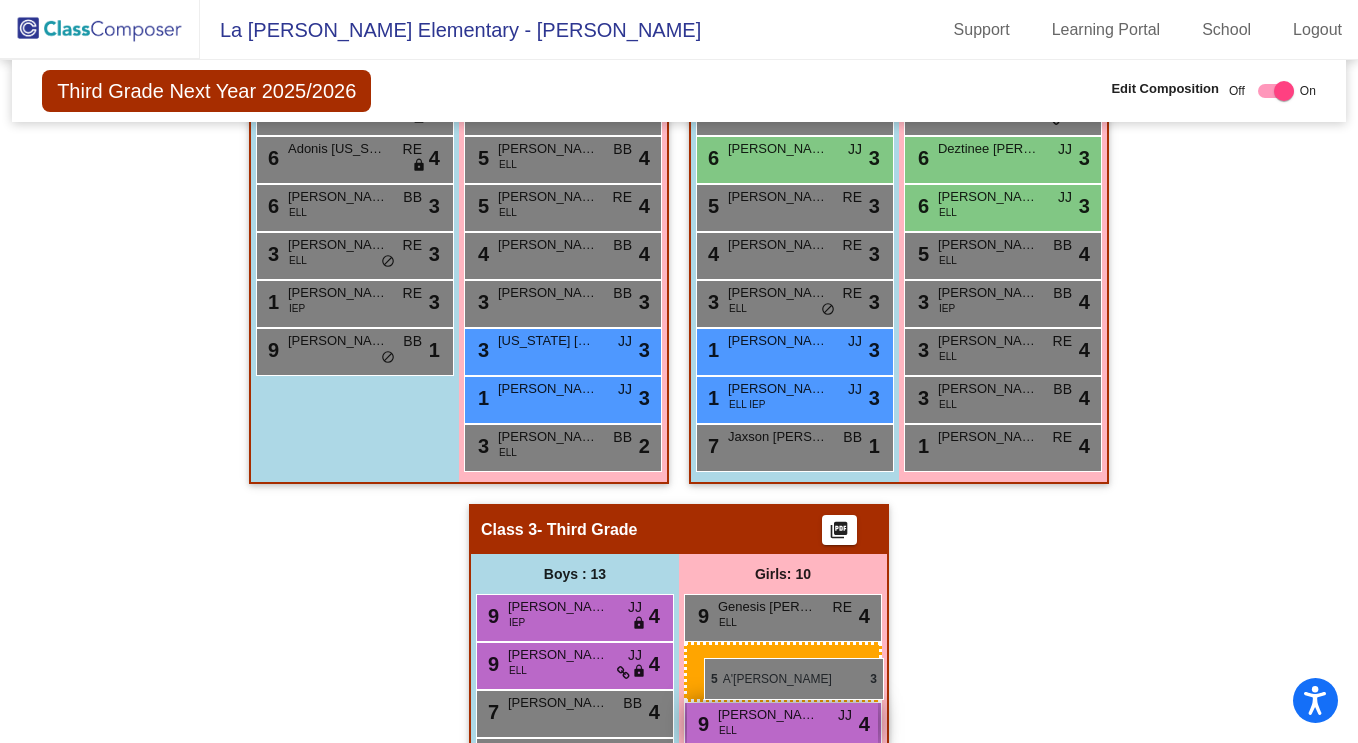 drag, startPoint x: 979, startPoint y: 322, endPoint x: 703, endPoint y: 658, distance: 434.8241 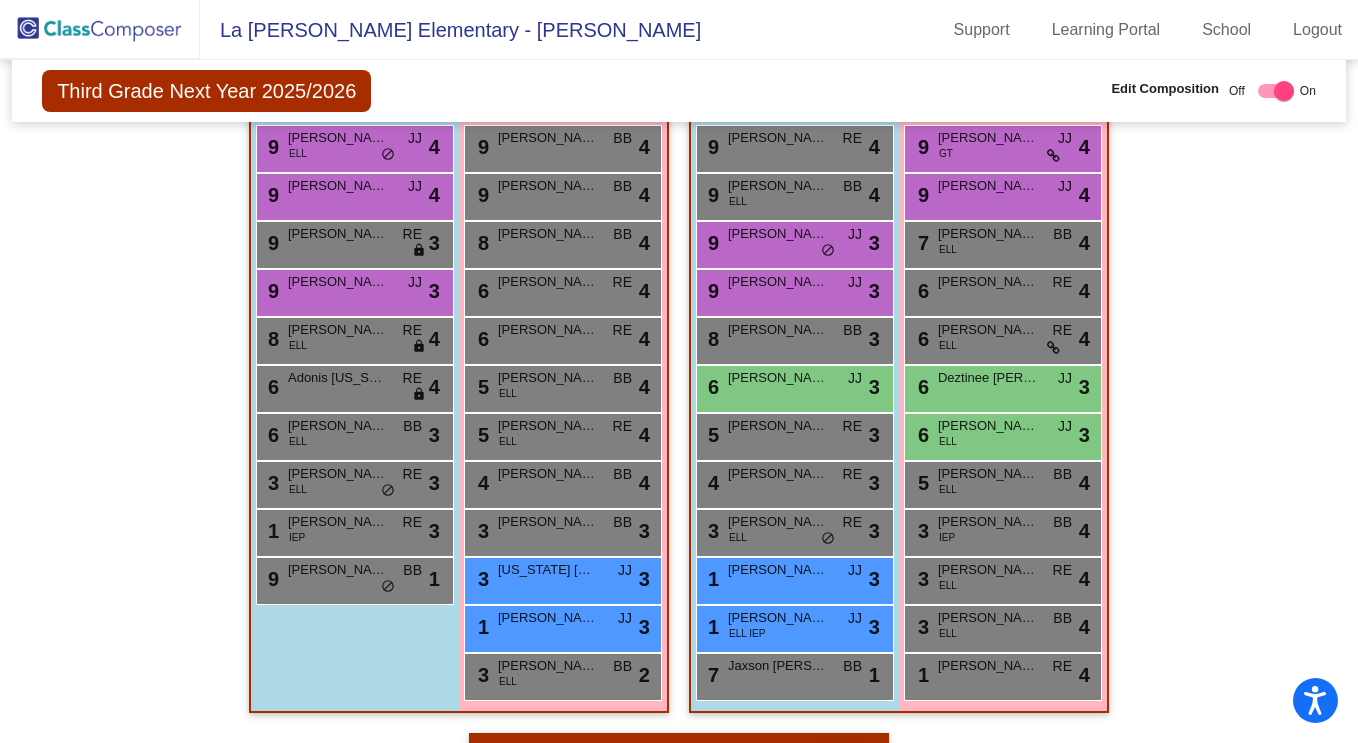 scroll, scrollTop: 468, scrollLeft: 0, axis: vertical 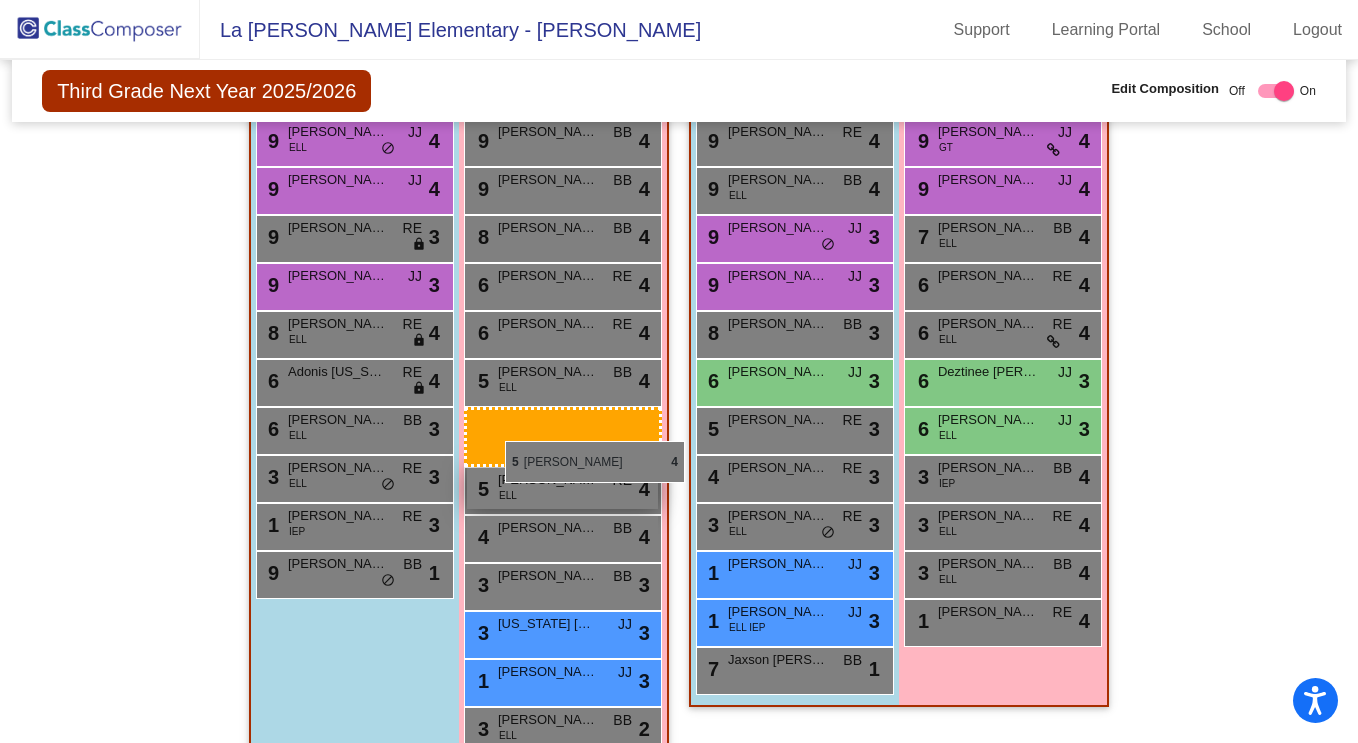 drag, startPoint x: 976, startPoint y: 487, endPoint x: 502, endPoint y: 440, distance: 476.32446 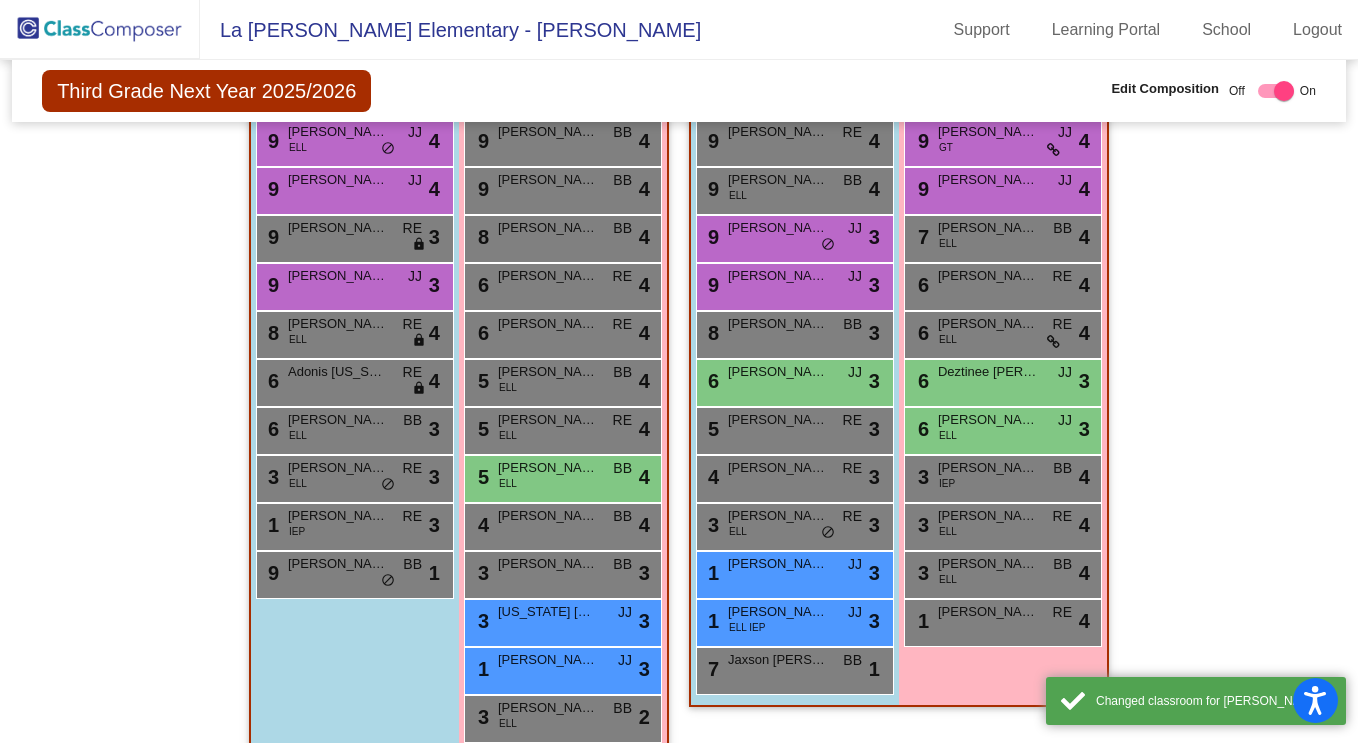 scroll, scrollTop: 34, scrollLeft: 0, axis: vertical 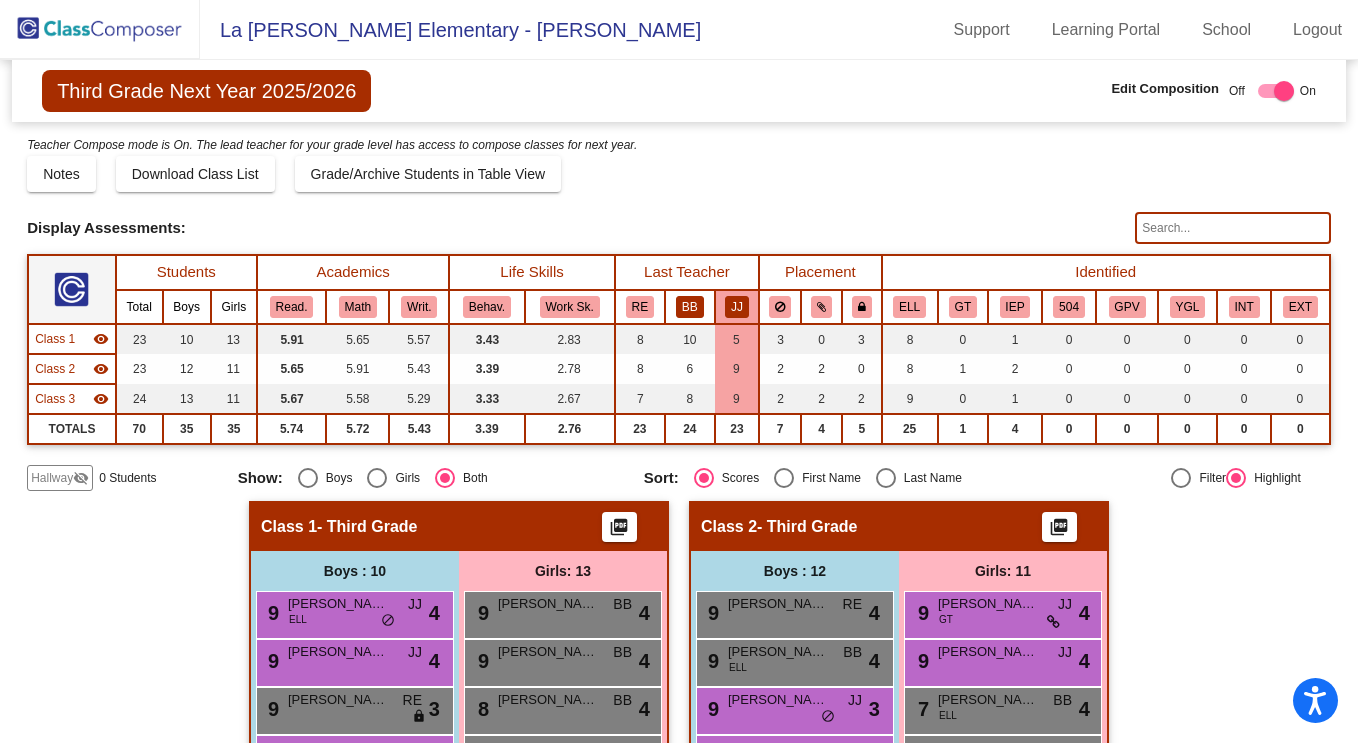 click on "BB" 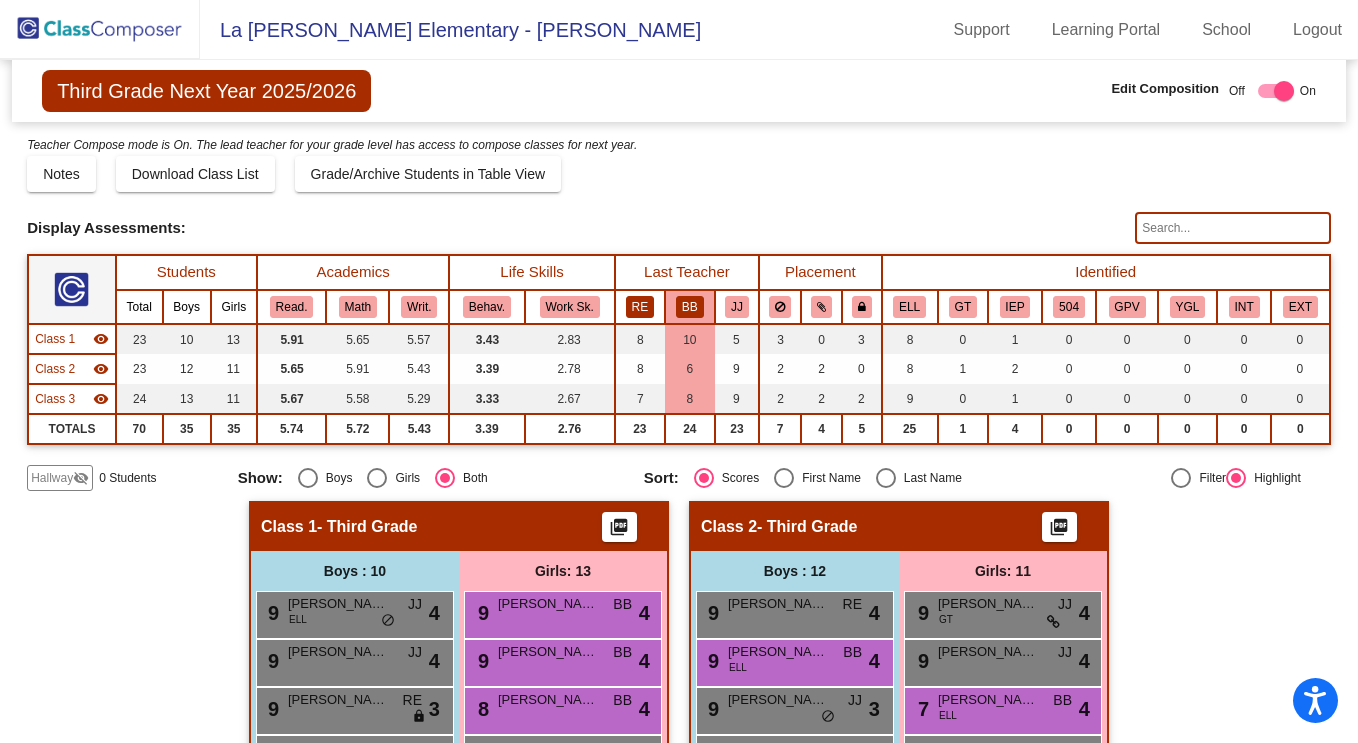 click on "RE" 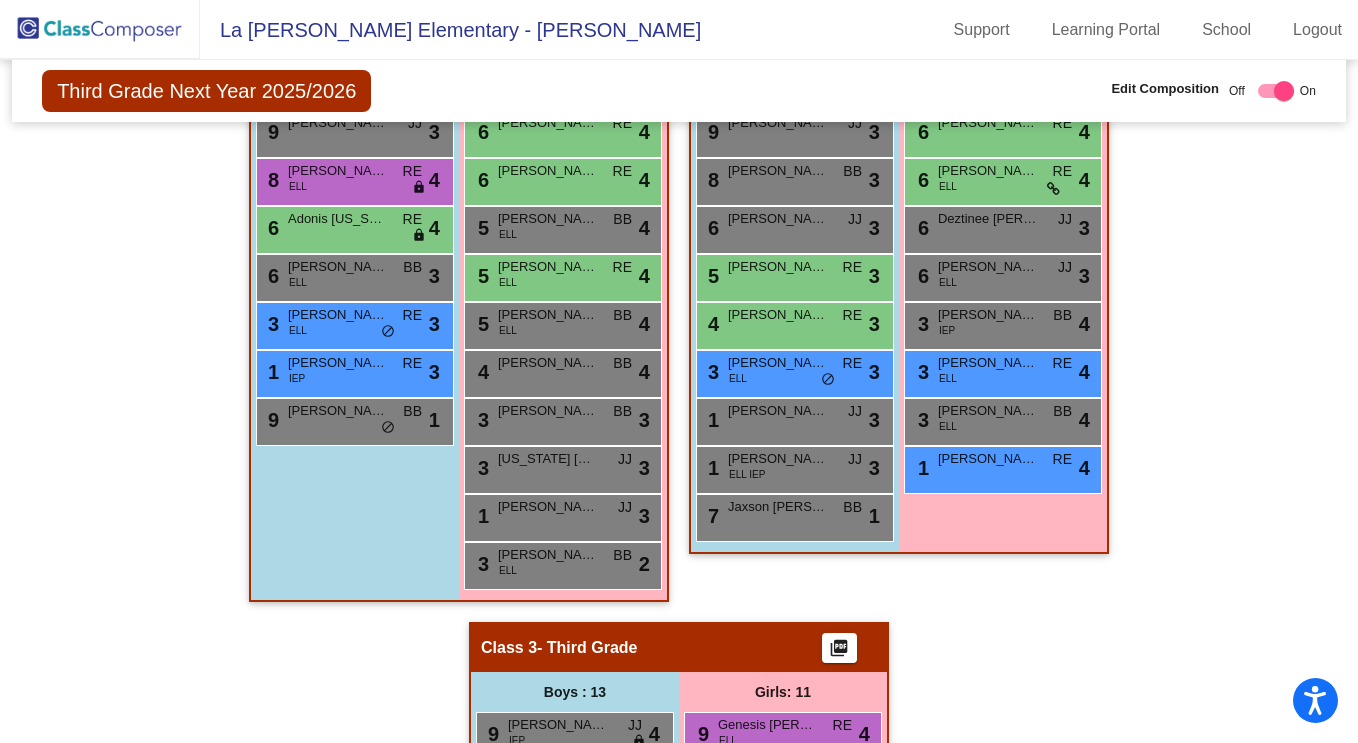 scroll, scrollTop: 0, scrollLeft: 0, axis: both 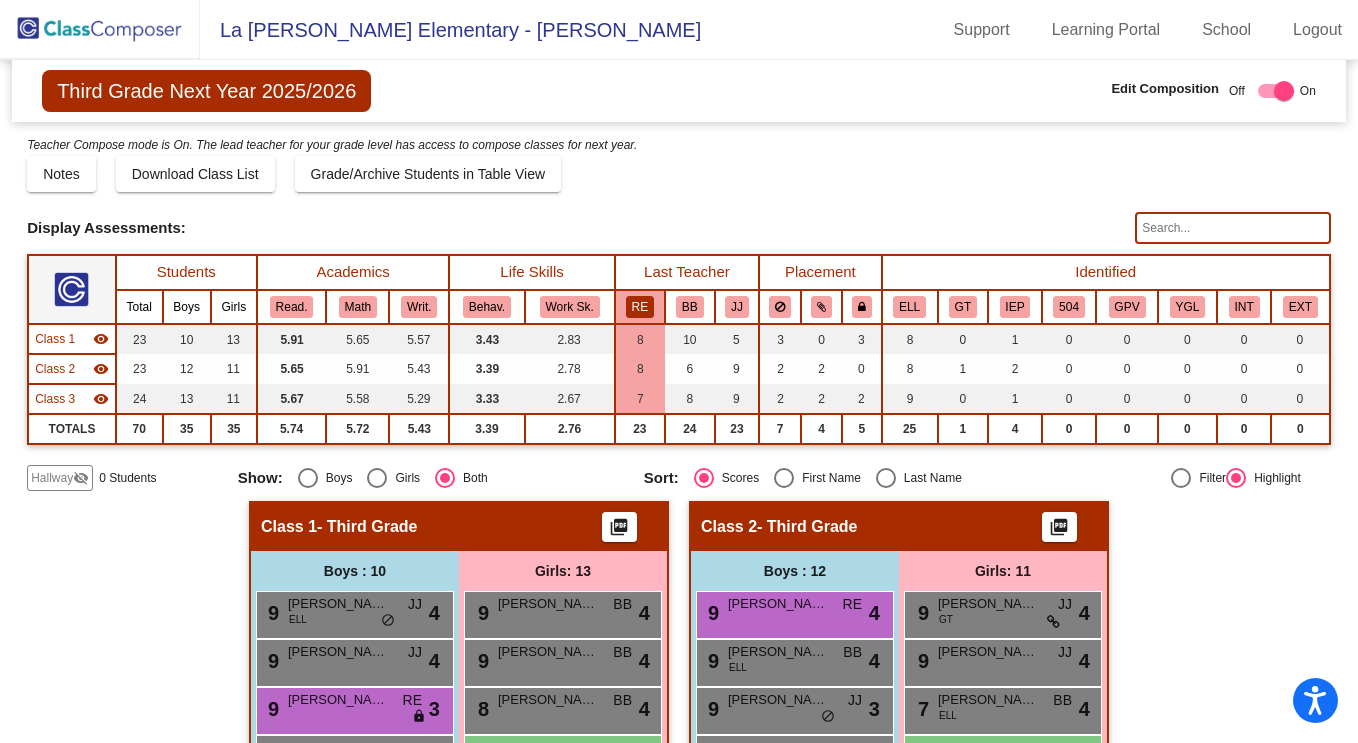 click on "BB" 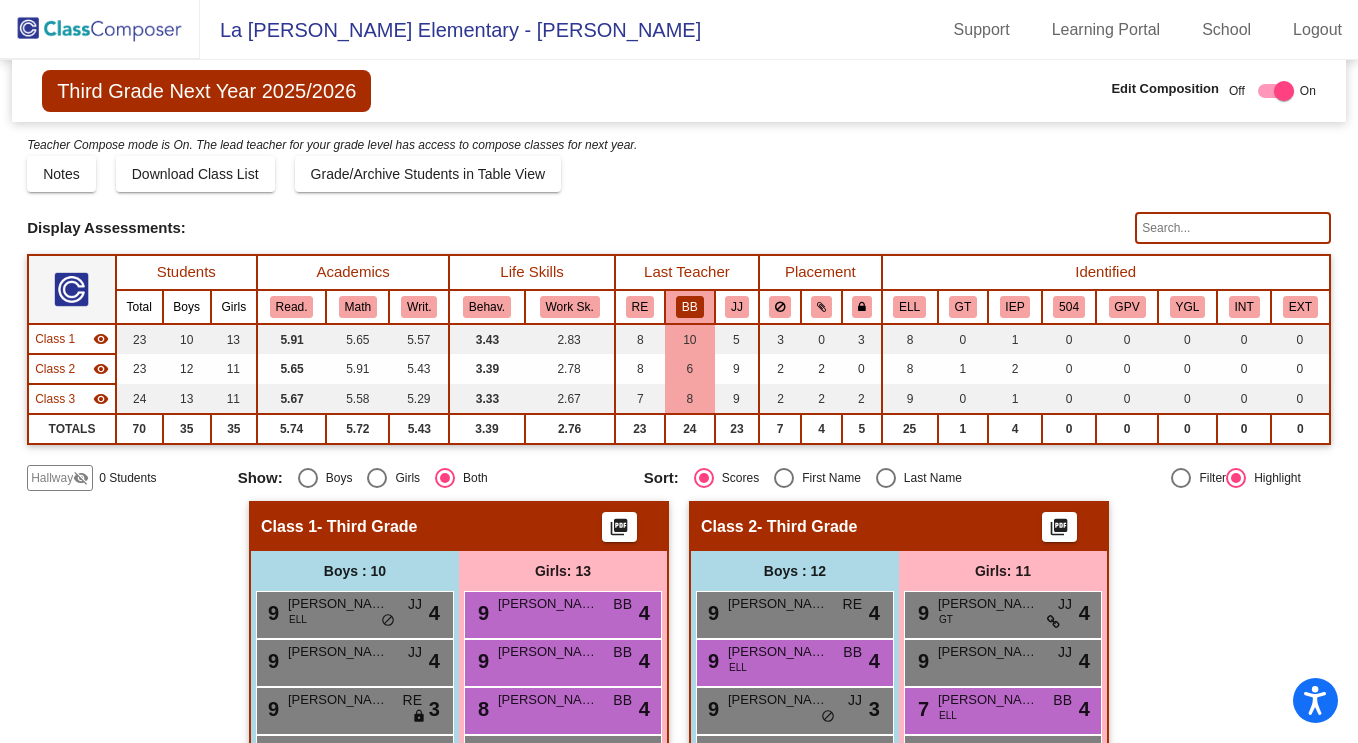 scroll, scrollTop: 0, scrollLeft: 0, axis: both 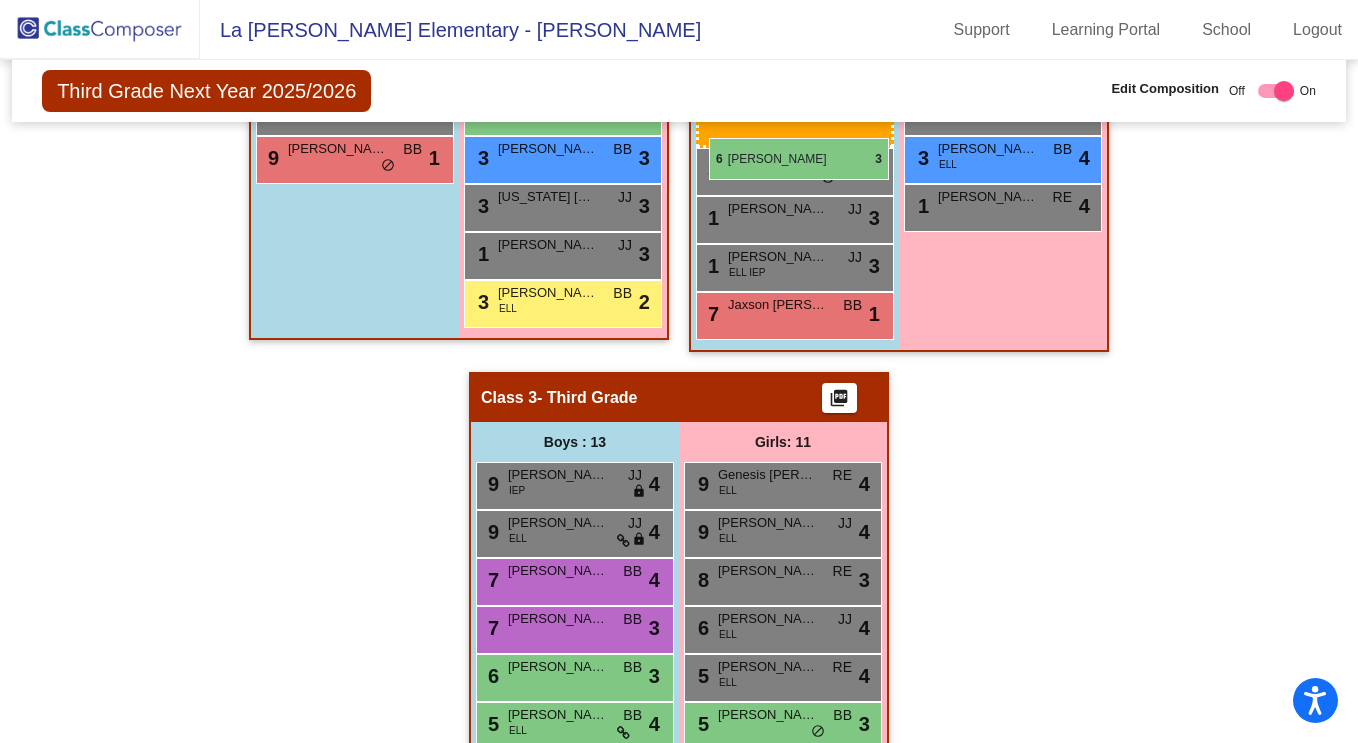 drag, startPoint x: 602, startPoint y: 409, endPoint x: 709, endPoint y: 137, distance: 292.28925 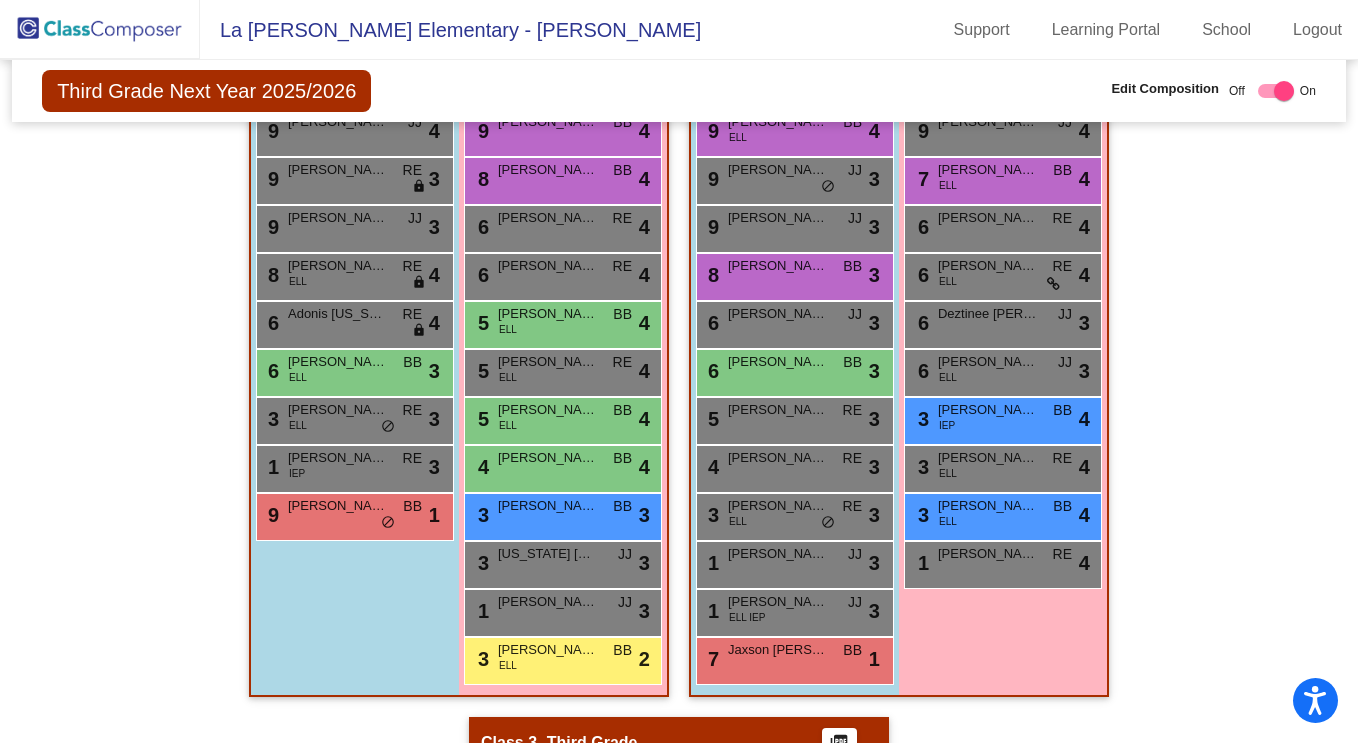 scroll, scrollTop: 533, scrollLeft: 0, axis: vertical 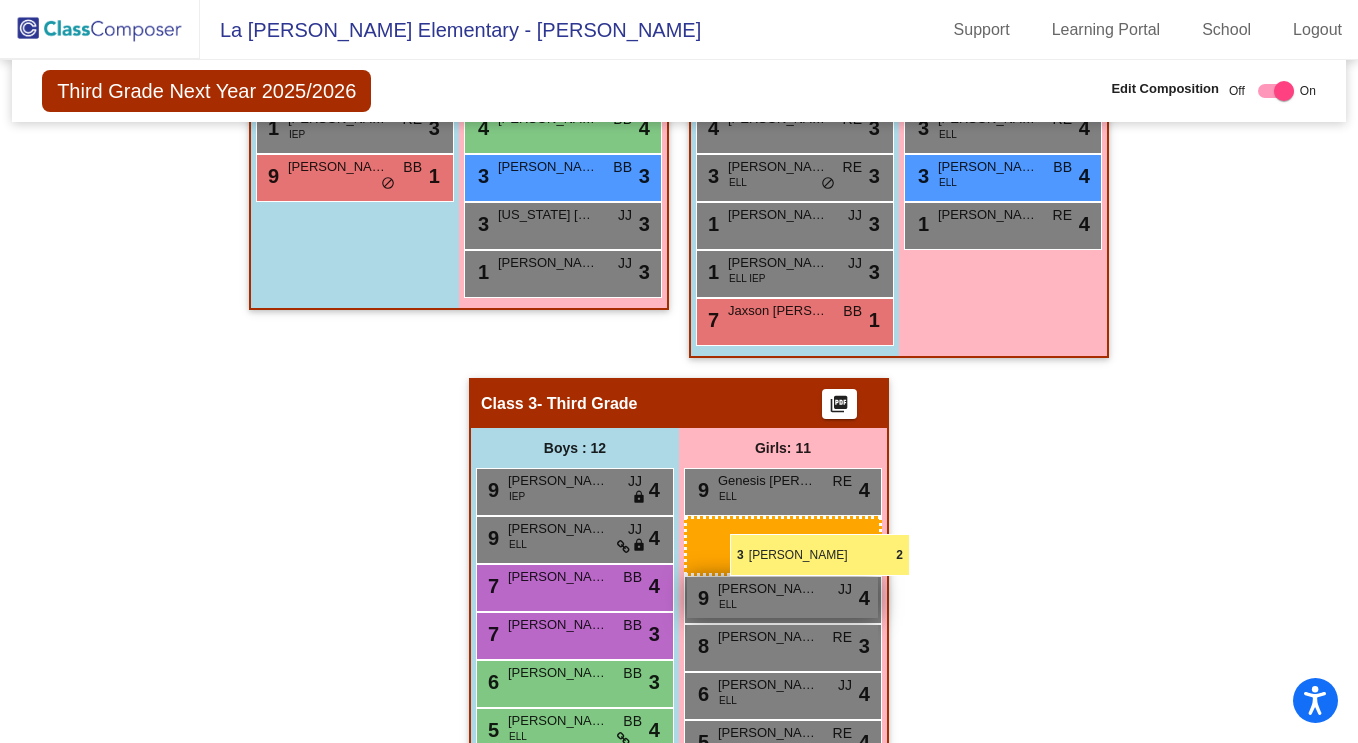 drag, startPoint x: 548, startPoint y: 333, endPoint x: 728, endPoint y: 535, distance: 270.56238 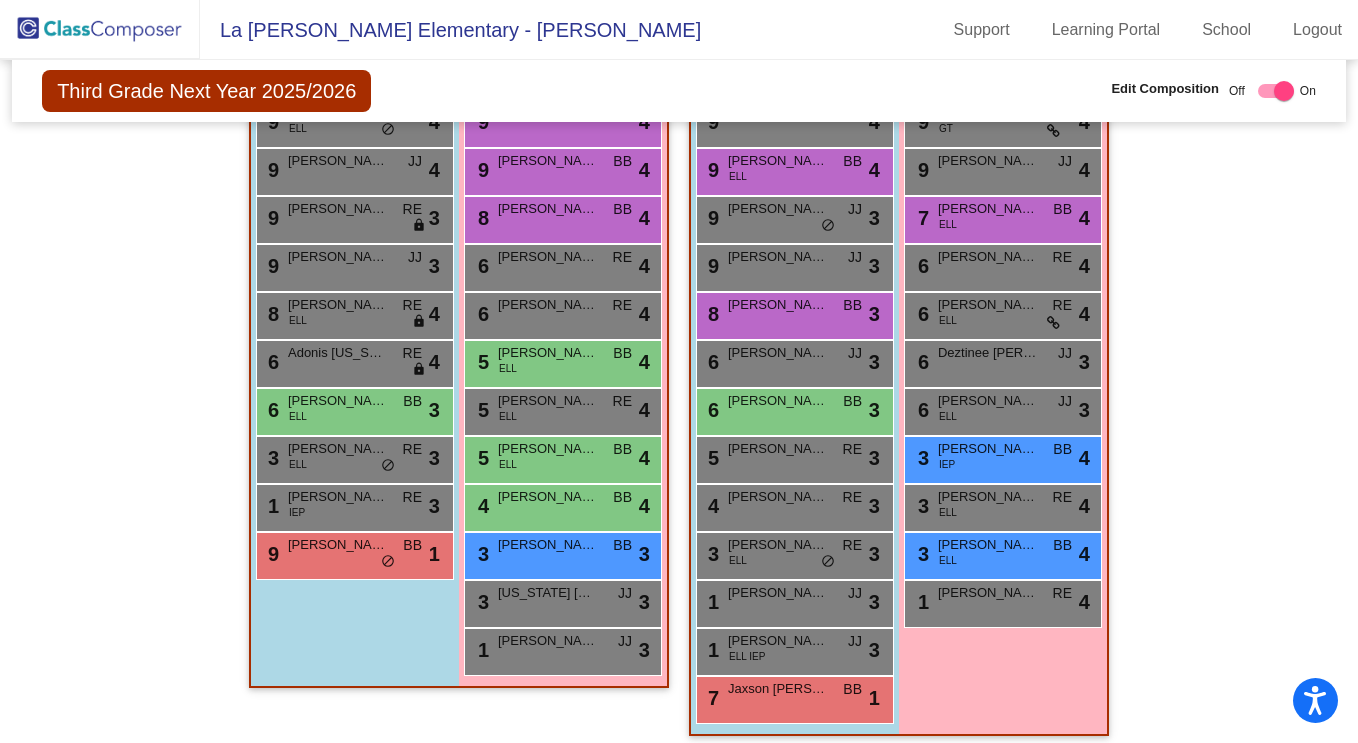 scroll, scrollTop: 490, scrollLeft: 0, axis: vertical 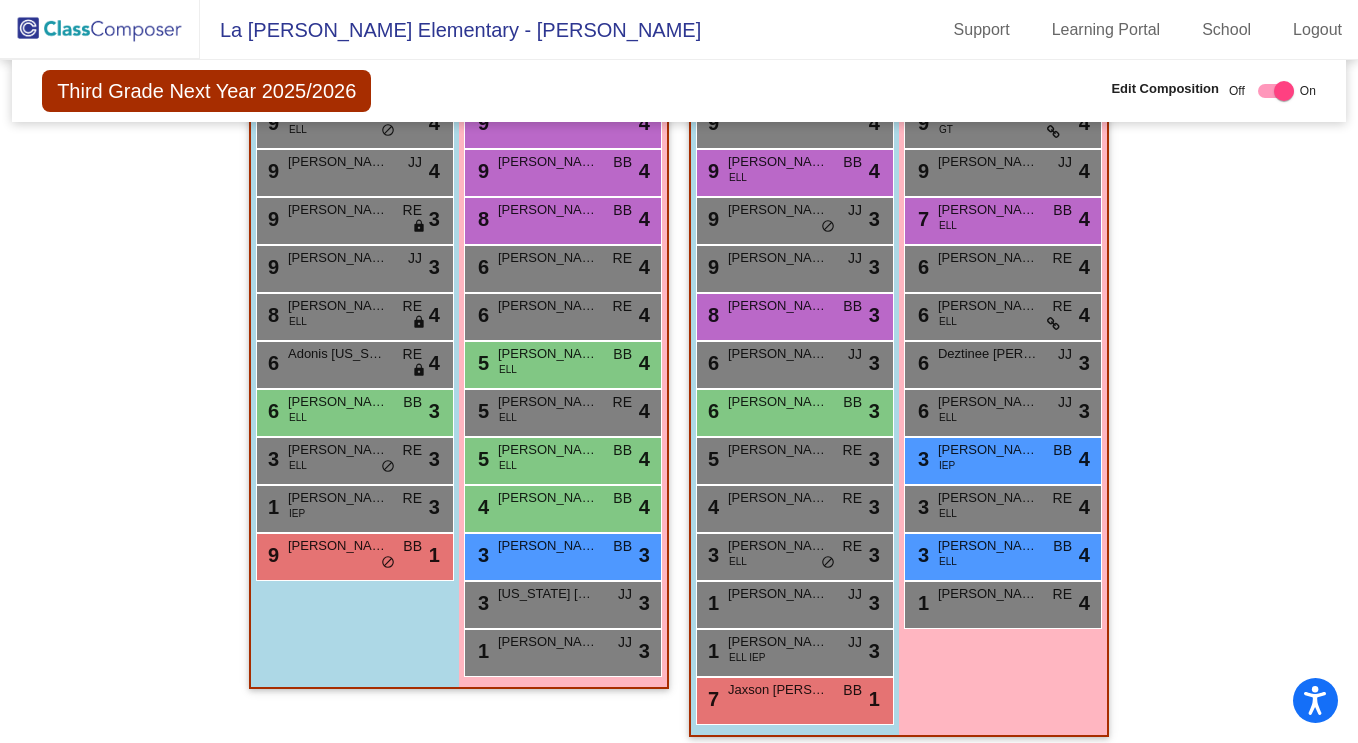 drag, startPoint x: 1350, startPoint y: 383, endPoint x: 1326, endPoint y: 427, distance: 50.119858 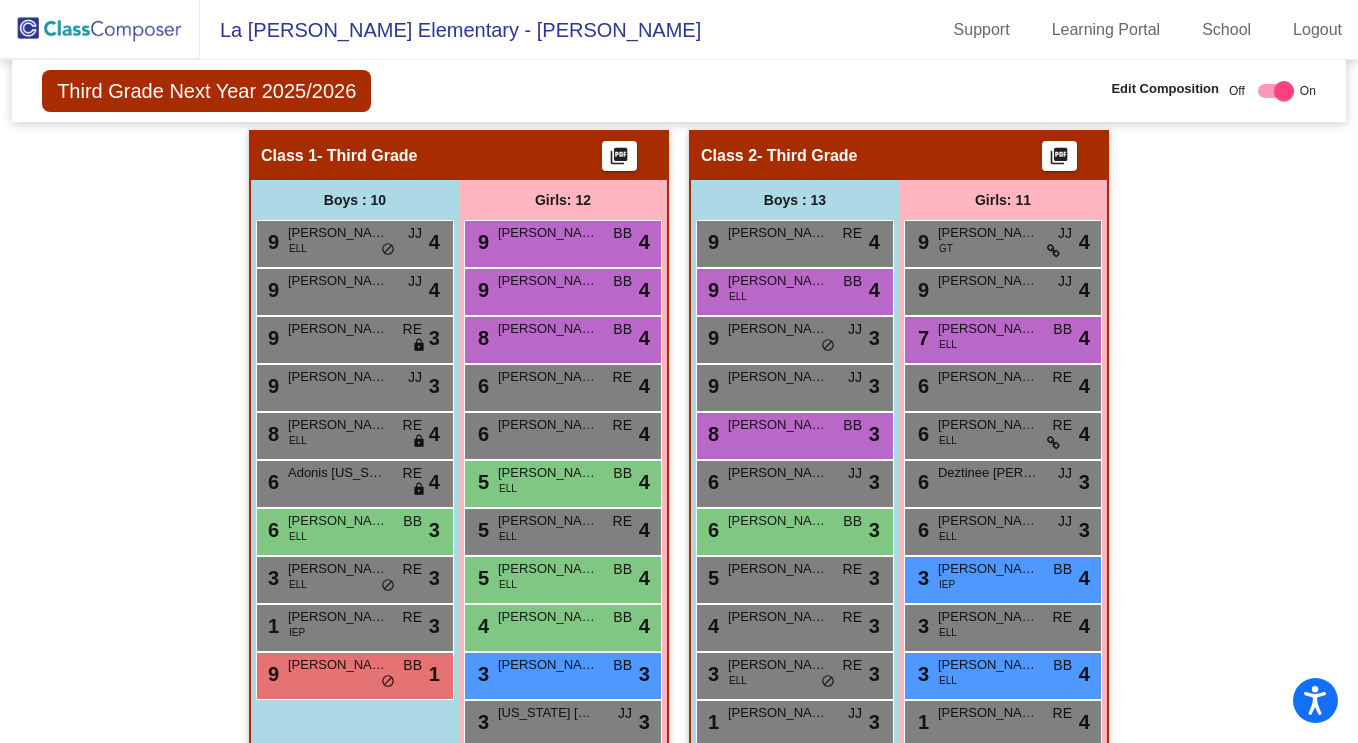 scroll, scrollTop: 359, scrollLeft: 0, axis: vertical 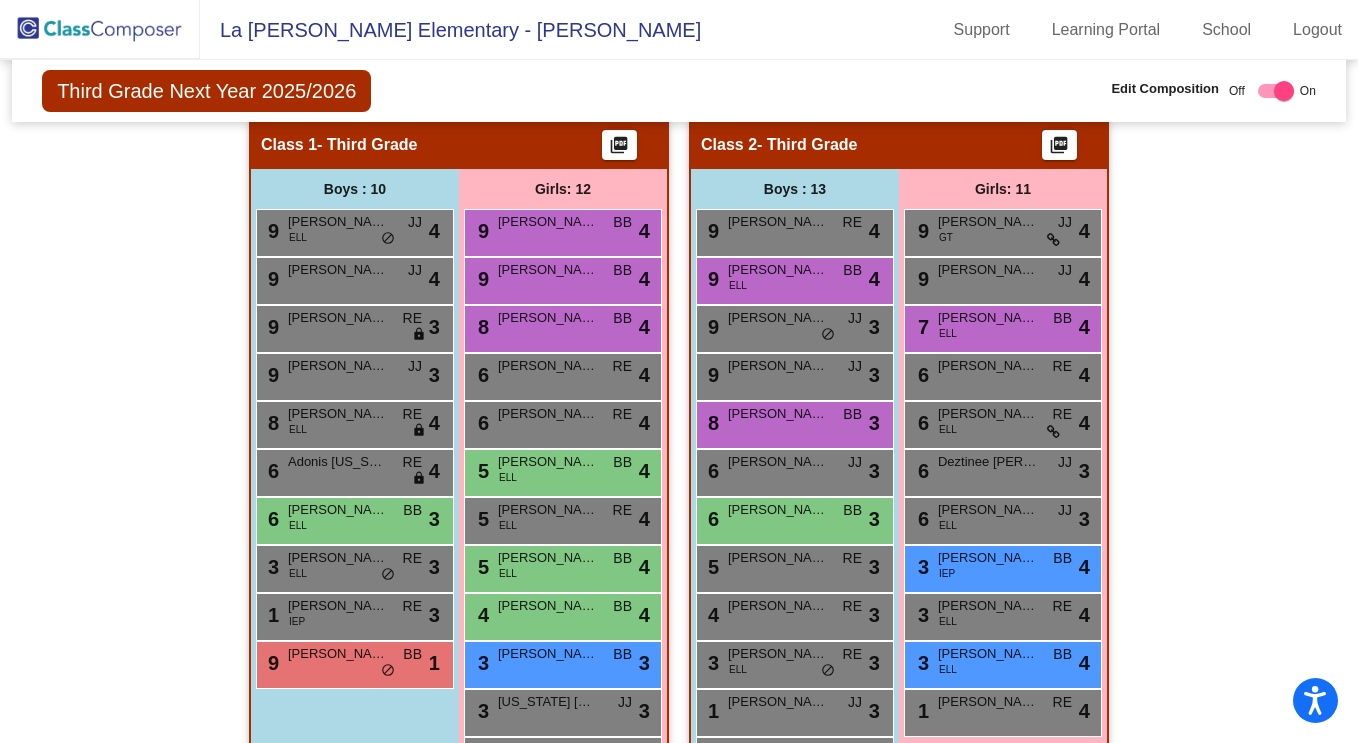 drag, startPoint x: 968, startPoint y: 466, endPoint x: 1201, endPoint y: 554, distance: 249.06425 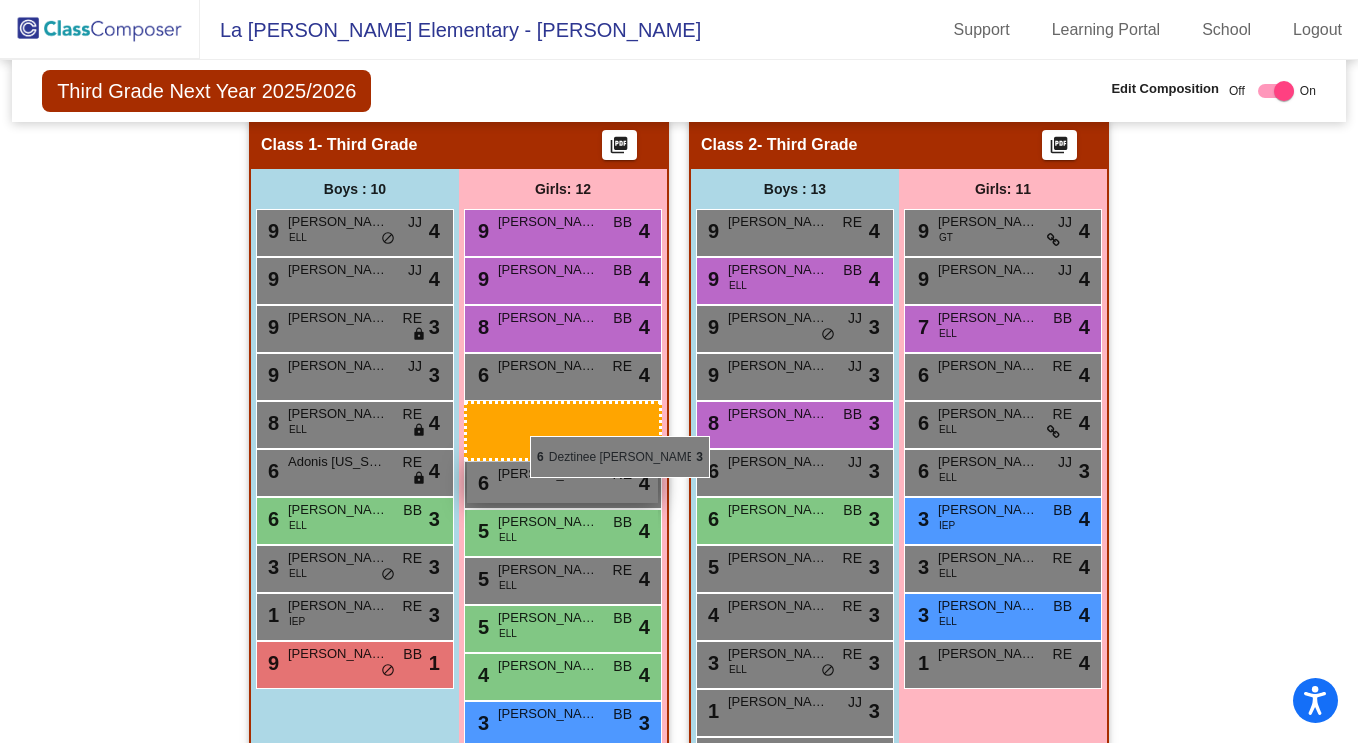 drag, startPoint x: 894, startPoint y: 480, endPoint x: 526, endPoint y: 434, distance: 370.86386 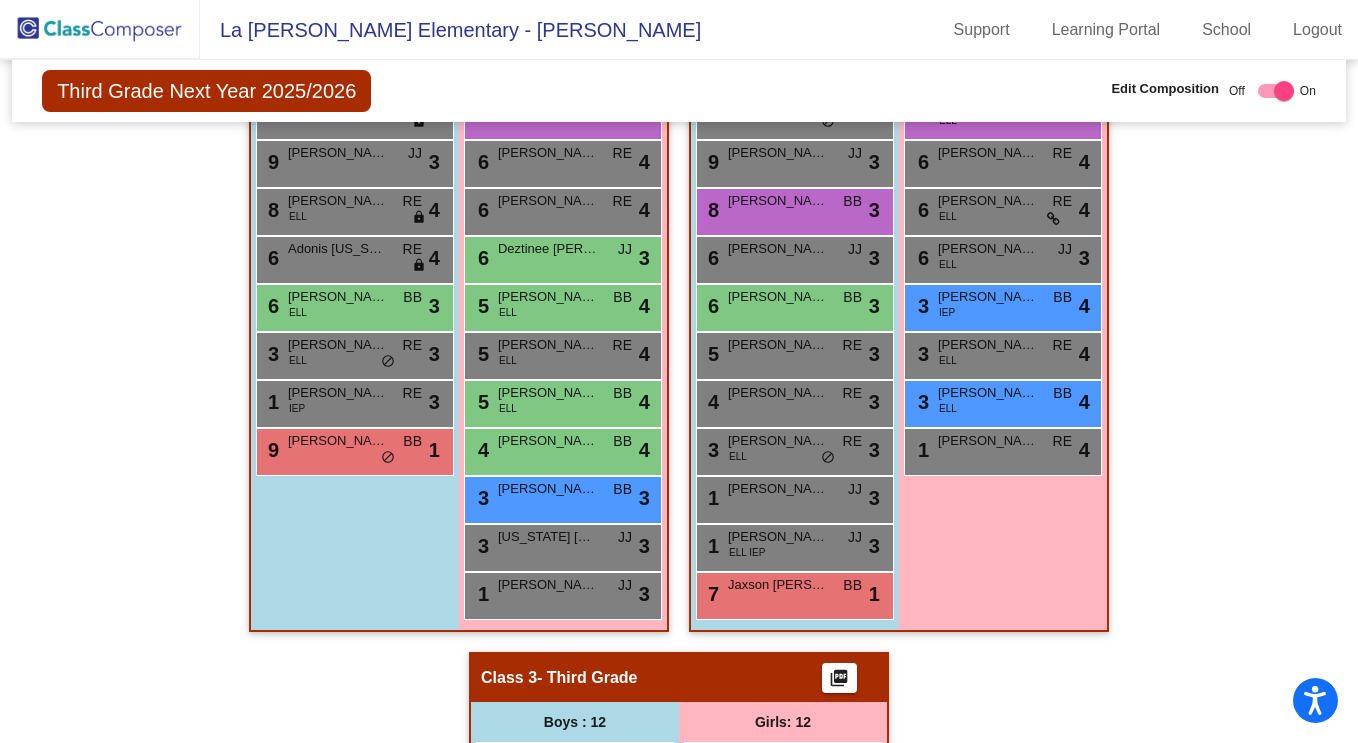 scroll, scrollTop: 592, scrollLeft: 0, axis: vertical 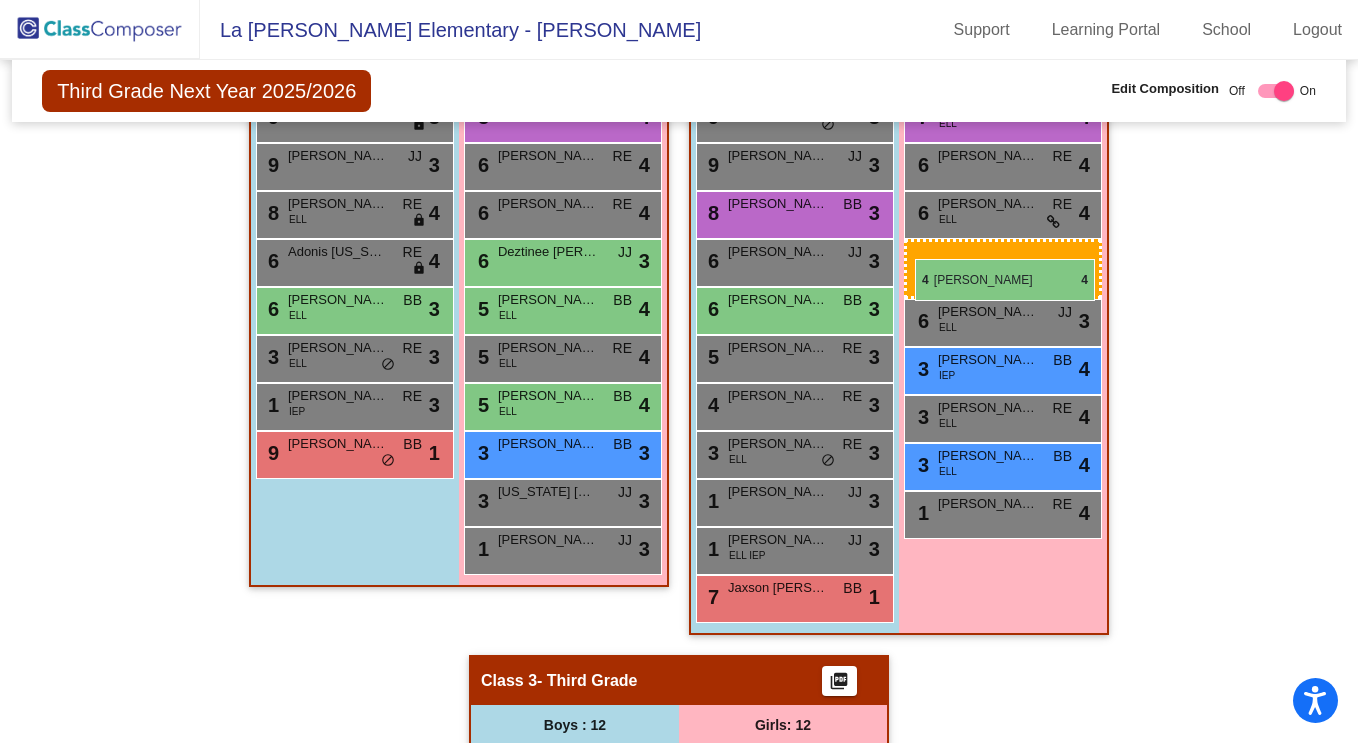 drag, startPoint x: 546, startPoint y: 455, endPoint x: 915, endPoint y: 258, distance: 418.29416 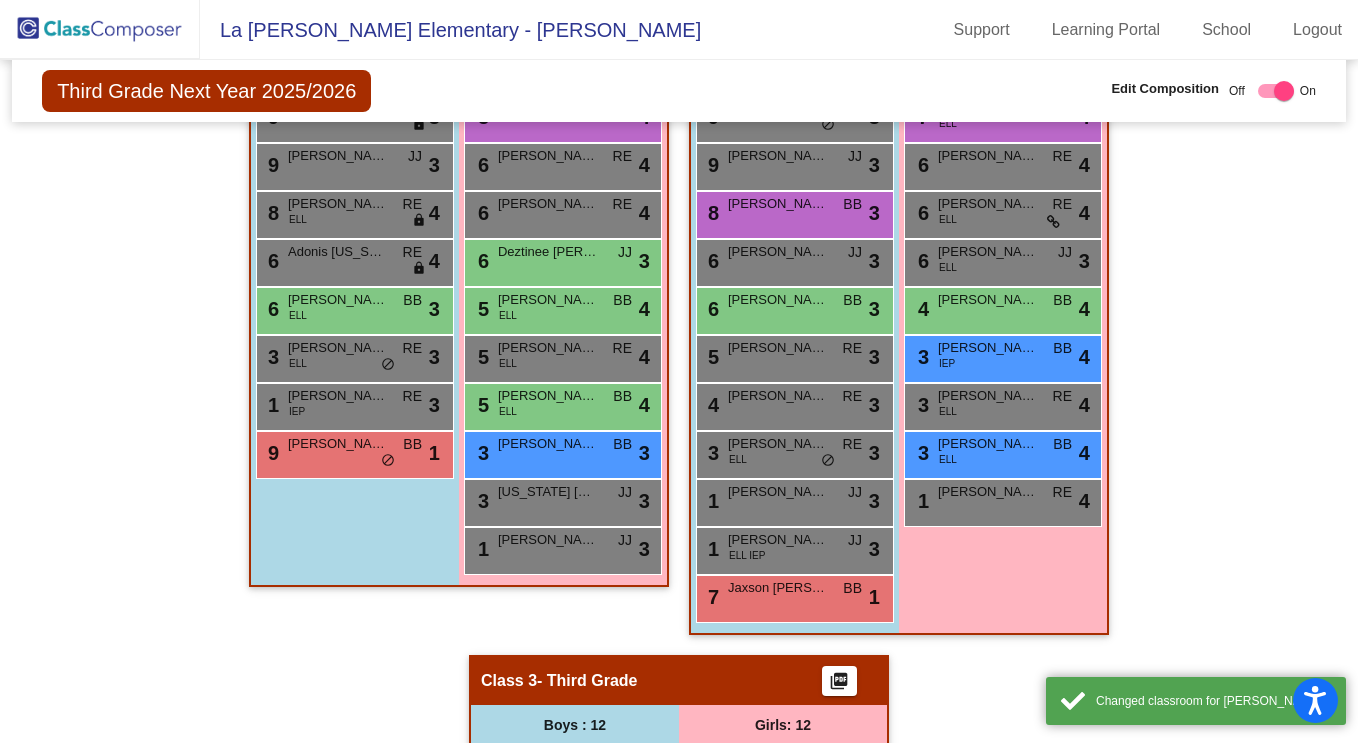 scroll, scrollTop: 0, scrollLeft: 0, axis: both 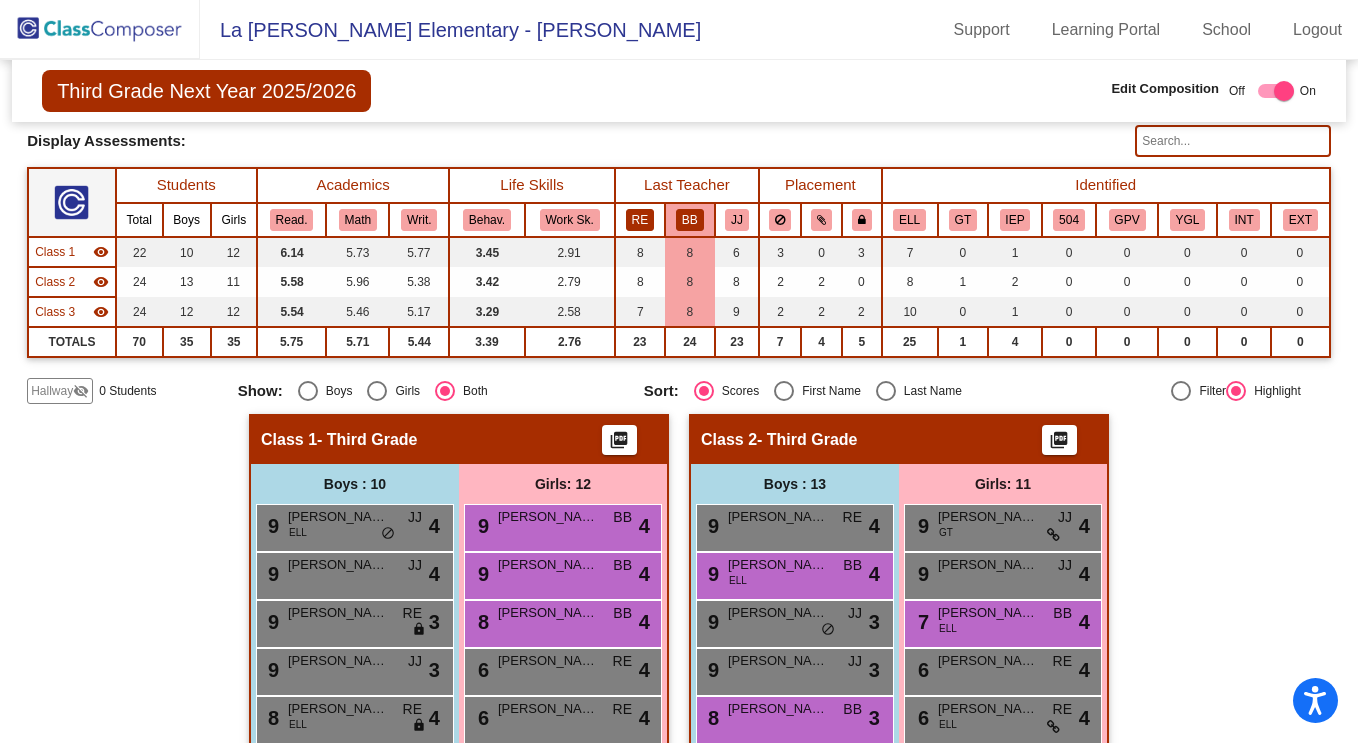 click on "RE" 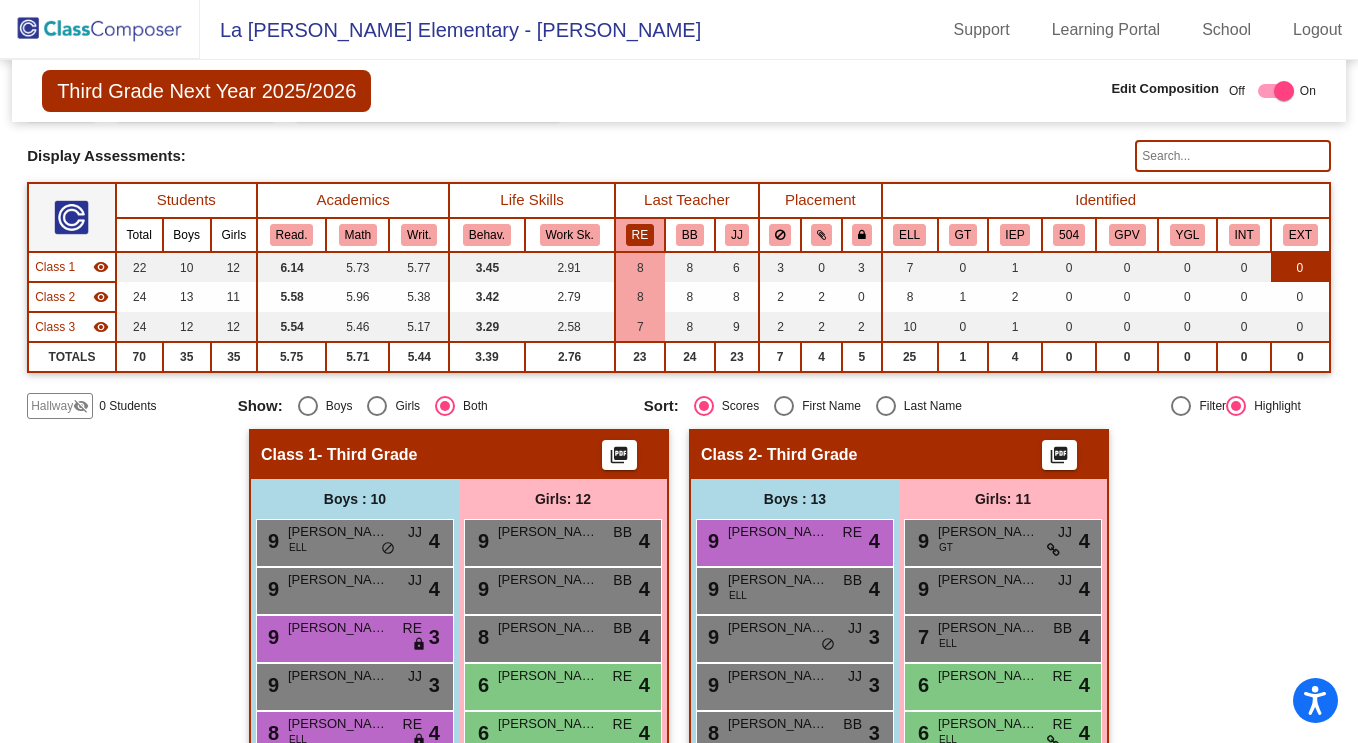 scroll, scrollTop: 87, scrollLeft: 0, axis: vertical 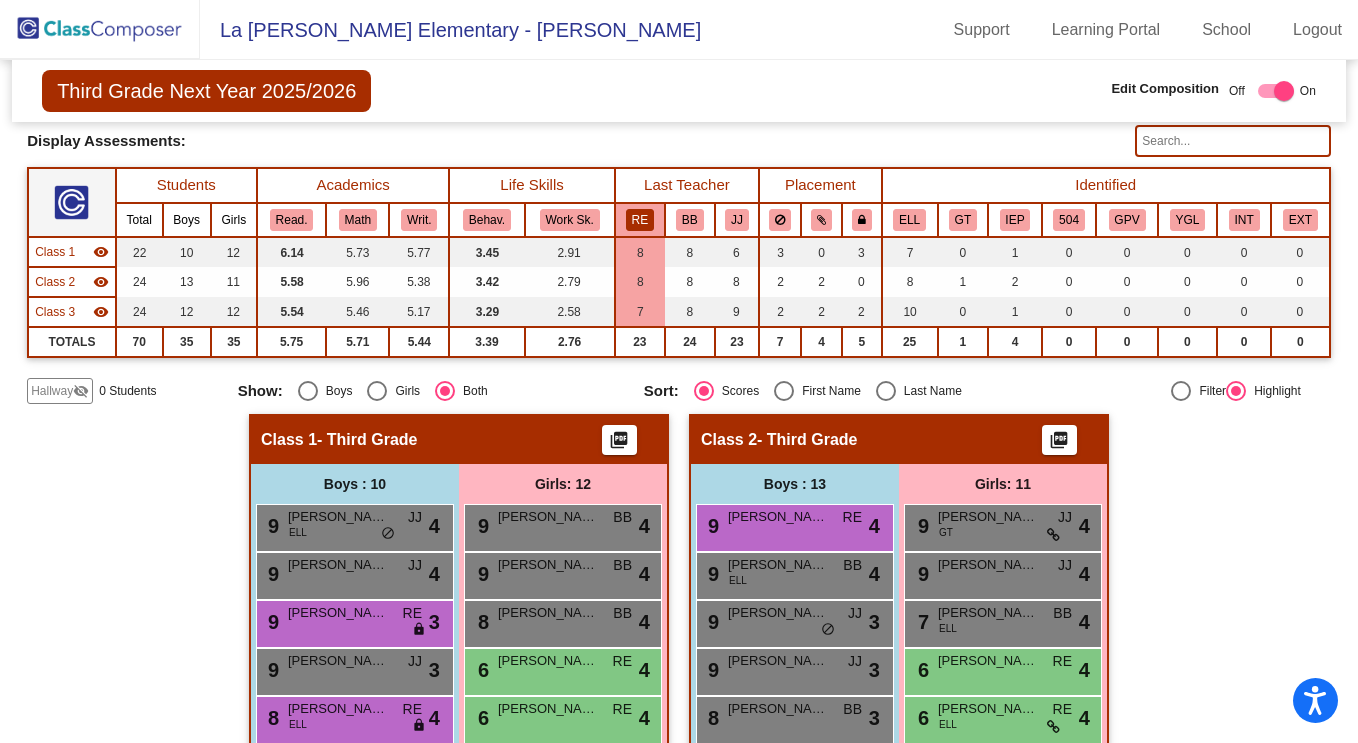 click on "BB" 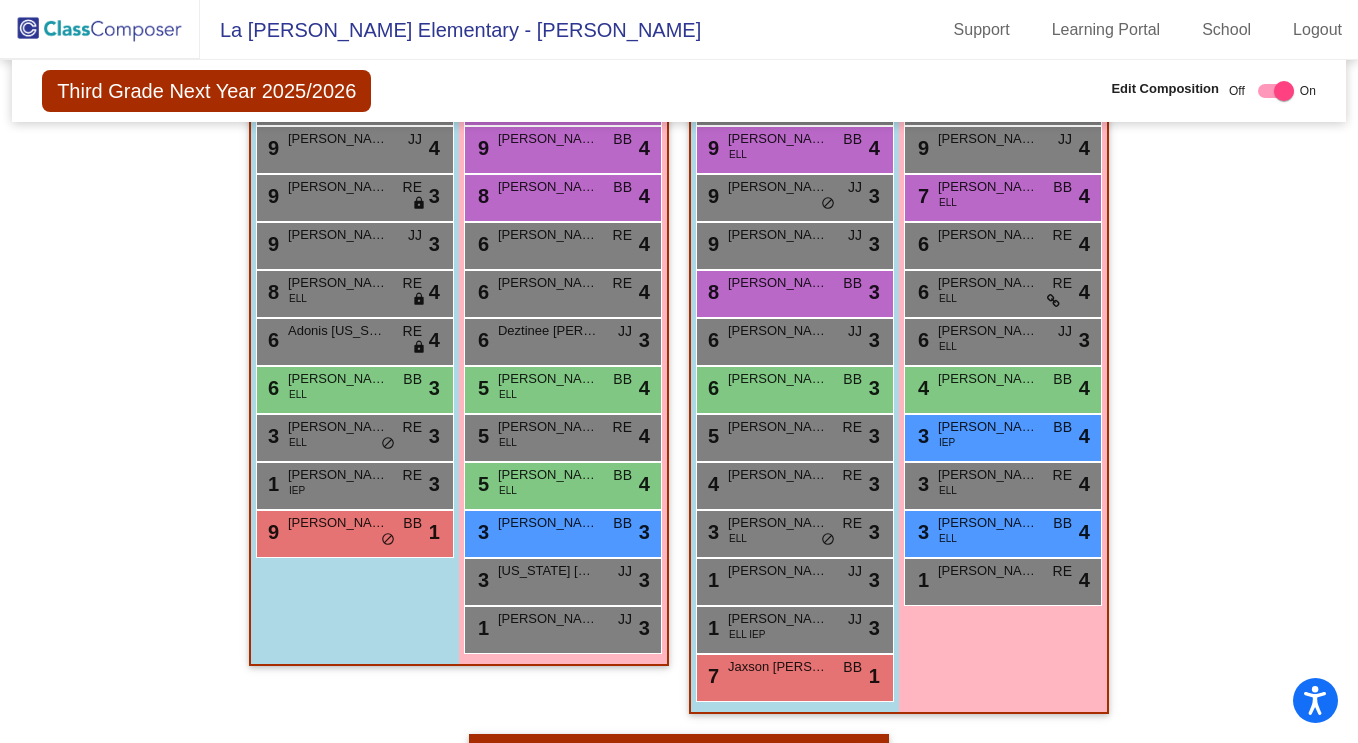 scroll, scrollTop: 87, scrollLeft: 0, axis: vertical 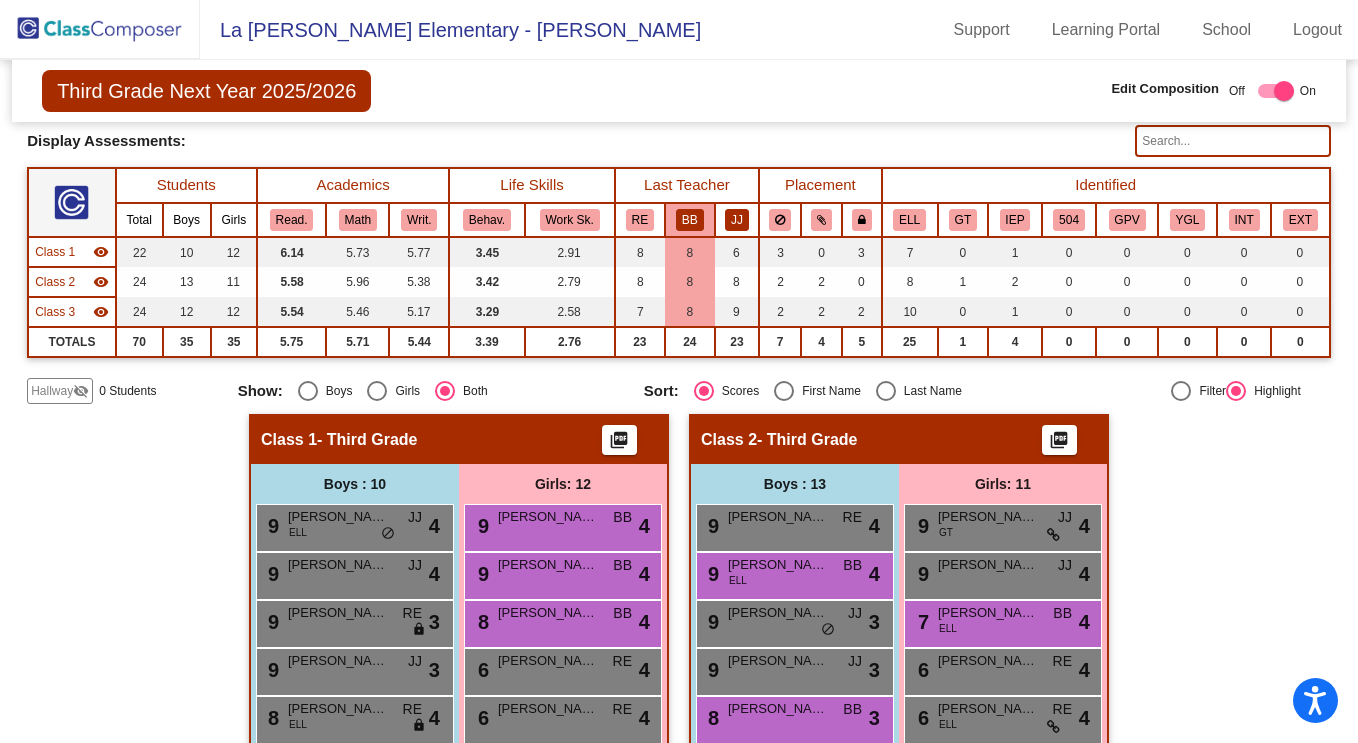 click on "JJ" 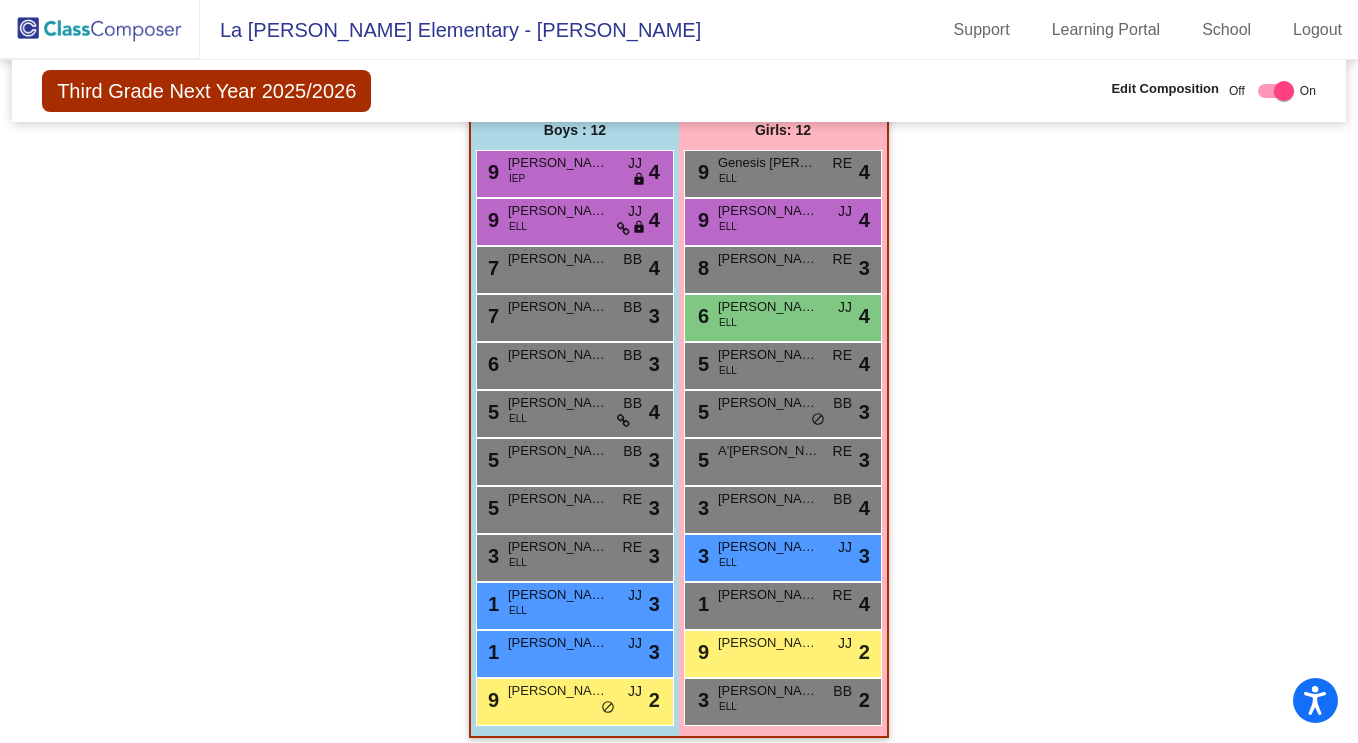 scroll, scrollTop: 1201, scrollLeft: 0, axis: vertical 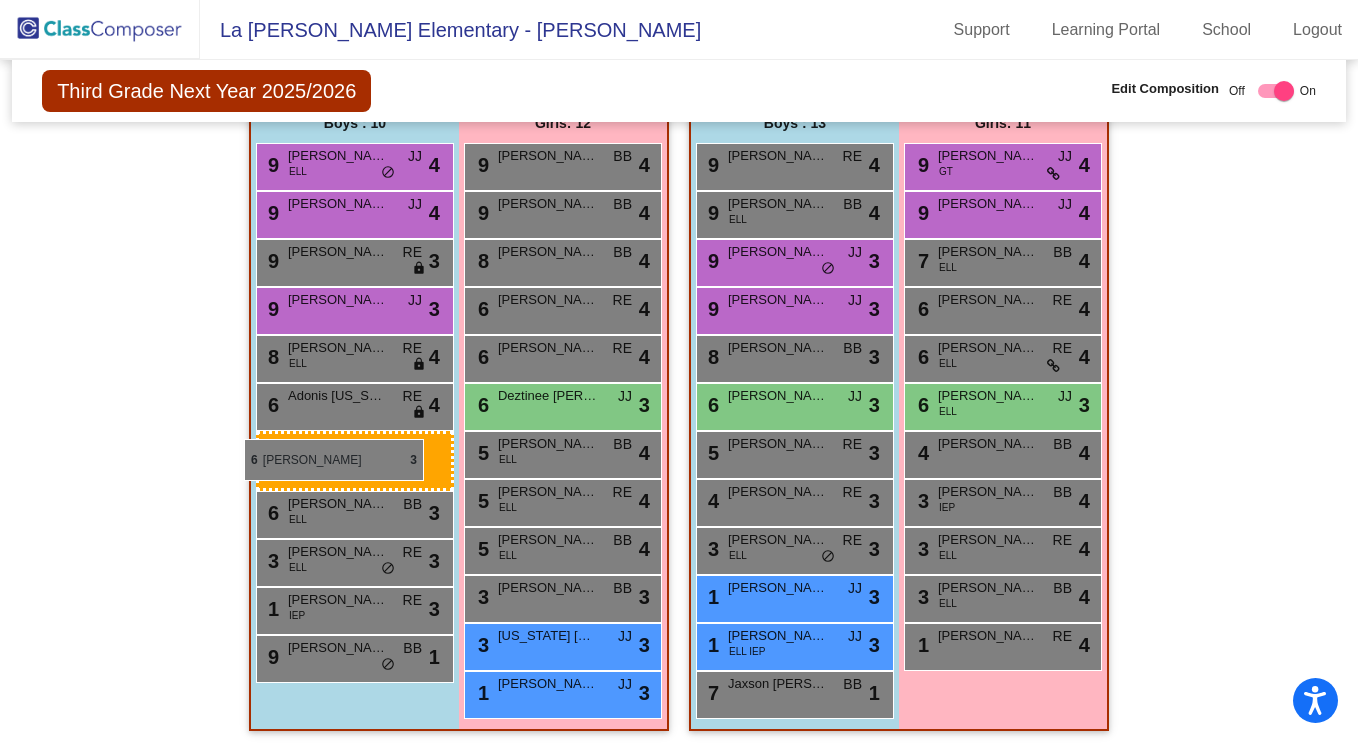 drag, startPoint x: 780, startPoint y: 469, endPoint x: 245, endPoint y: 440, distance: 535.7854 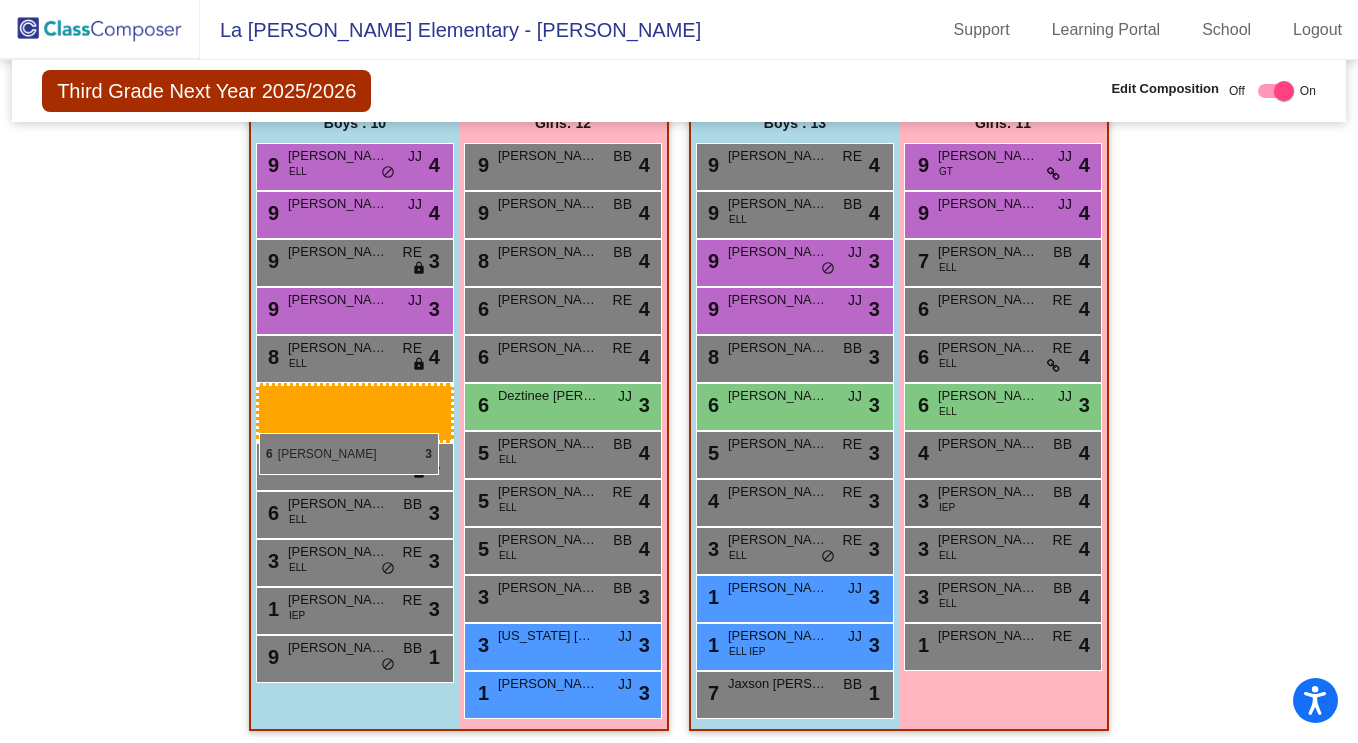 drag, startPoint x: 754, startPoint y: 439, endPoint x: 259, endPoint y: 433, distance: 495.03638 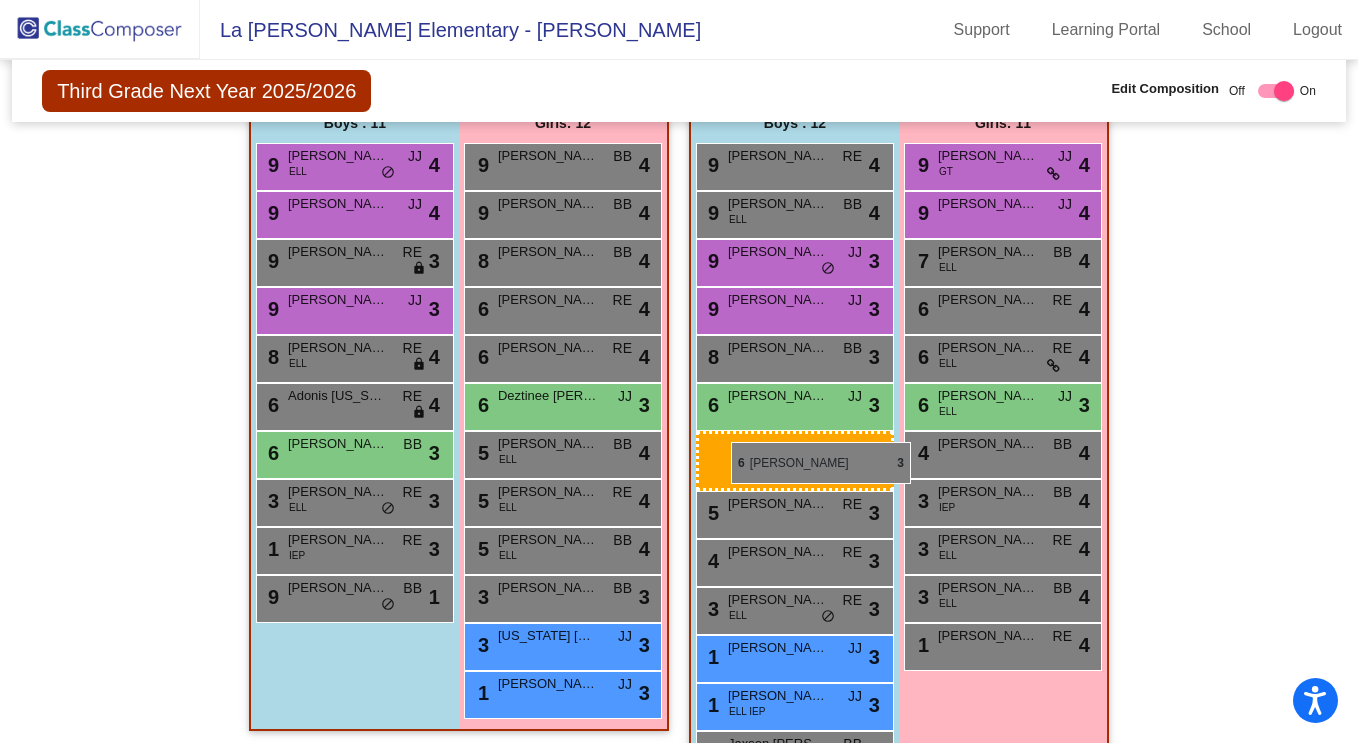 drag, startPoint x: 341, startPoint y: 456, endPoint x: 724, endPoint y: 443, distance: 383.22055 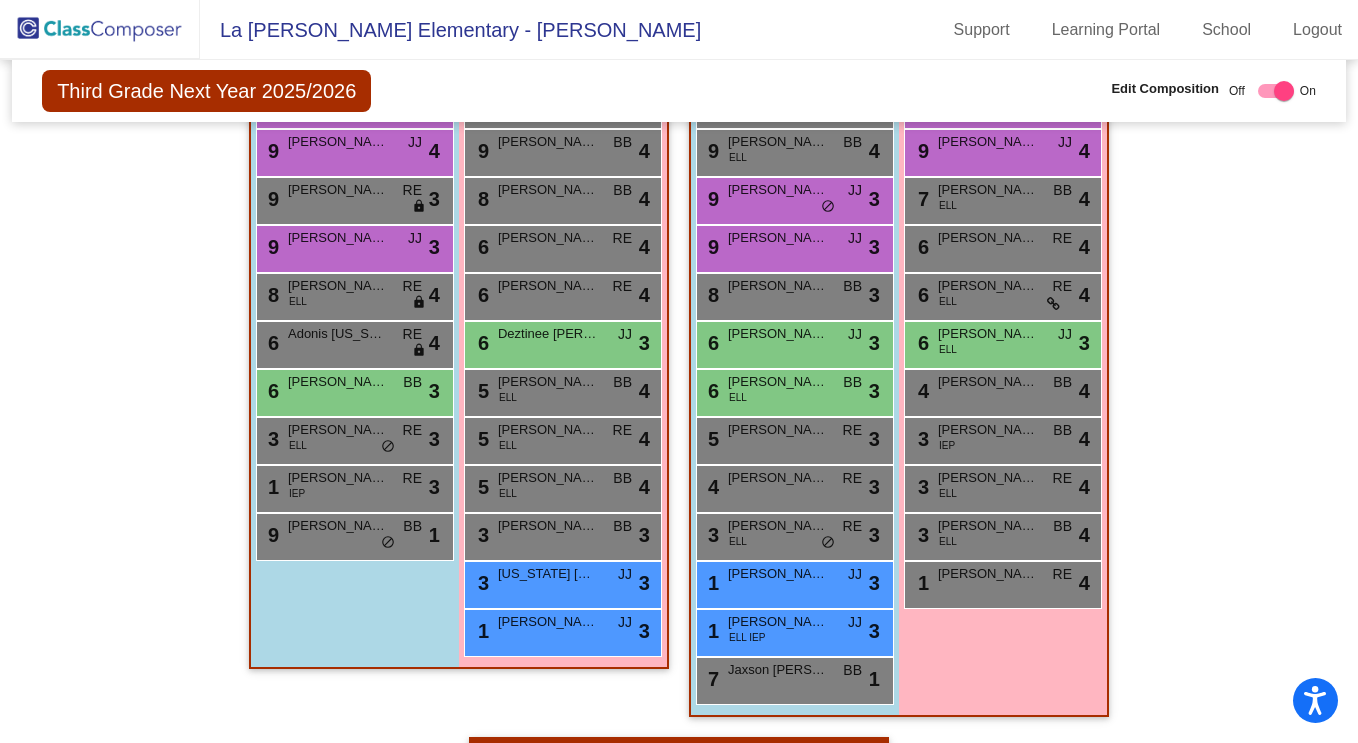scroll, scrollTop: 508, scrollLeft: 0, axis: vertical 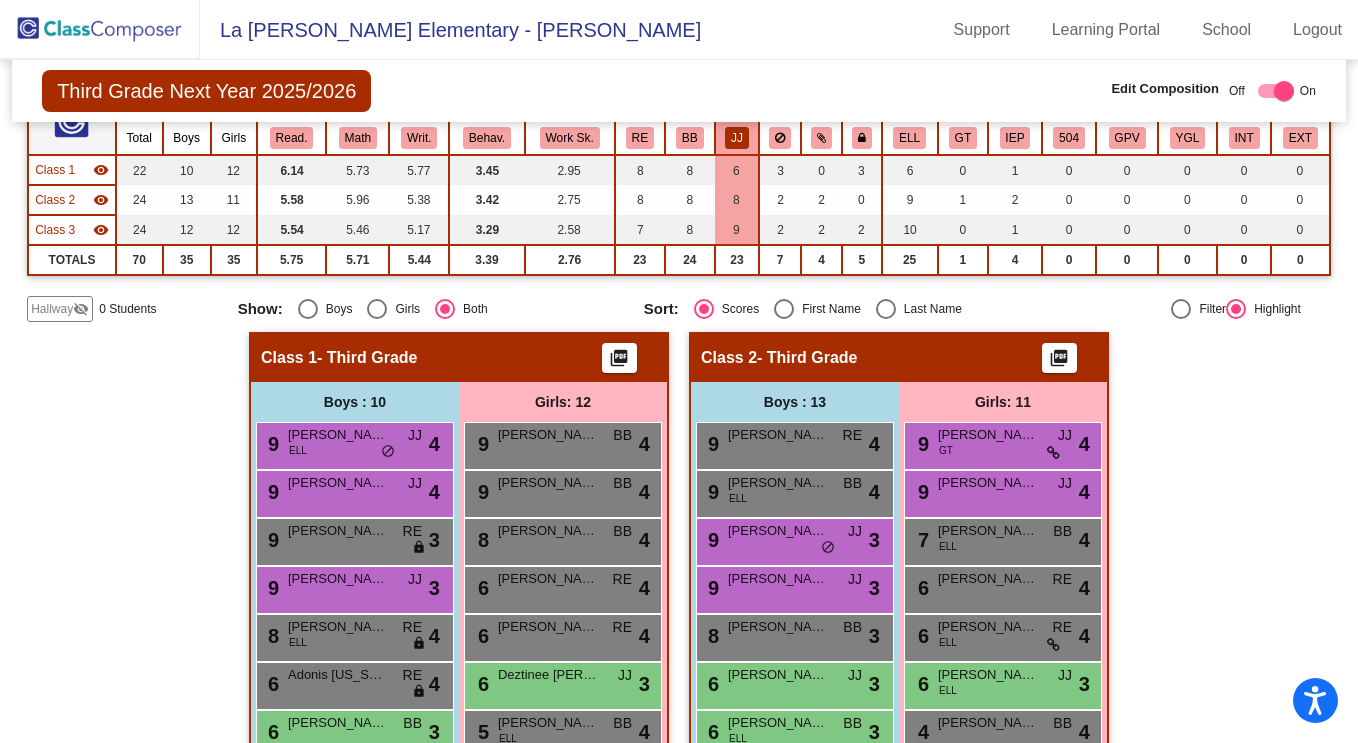 click on "Third Grade Next Year 2025/2026  Edit Composition Off   On  Incoming   Digital Data Wall    Display Scores for Years:   [DATE] - [DATE]   [DATE] - [DATE]  Grade/Archive Students in Table View   Download   New Small Group   Saved Small Group  Teacher Compose mode is On. The lead teacher for your grade level has access to compose classes
for next year.  Notes   Download Class List   Import Students   Grade/Archive Students in Table View   New Small Group   Saved Small Group  Display Scores for Years:   [DATE] - [DATE]   [DATE] - [DATE] Display Assessments: Students Academics Life Skills  Last Teacher  Placement  Identified  Total Boys Girls  Read.   Math   Writ.   Behav.   Work Sk.   RE   BB   [PERSON_NAME]   GT   IEP   504   GPV   YGL   INT   EXT  Hallway  visibility_off  0 0 0                 0   0   0   0   0   0   0   0   0   0   0   0   0   0  Class 1  visibility  22 10 12  6.14   5.73   5.77   3.45   2.95   8   8   6   3   0   3   6   0   1   0   0   0   0   0  Class 2  visibility  24 13 11  5.58   5.96   8  7" 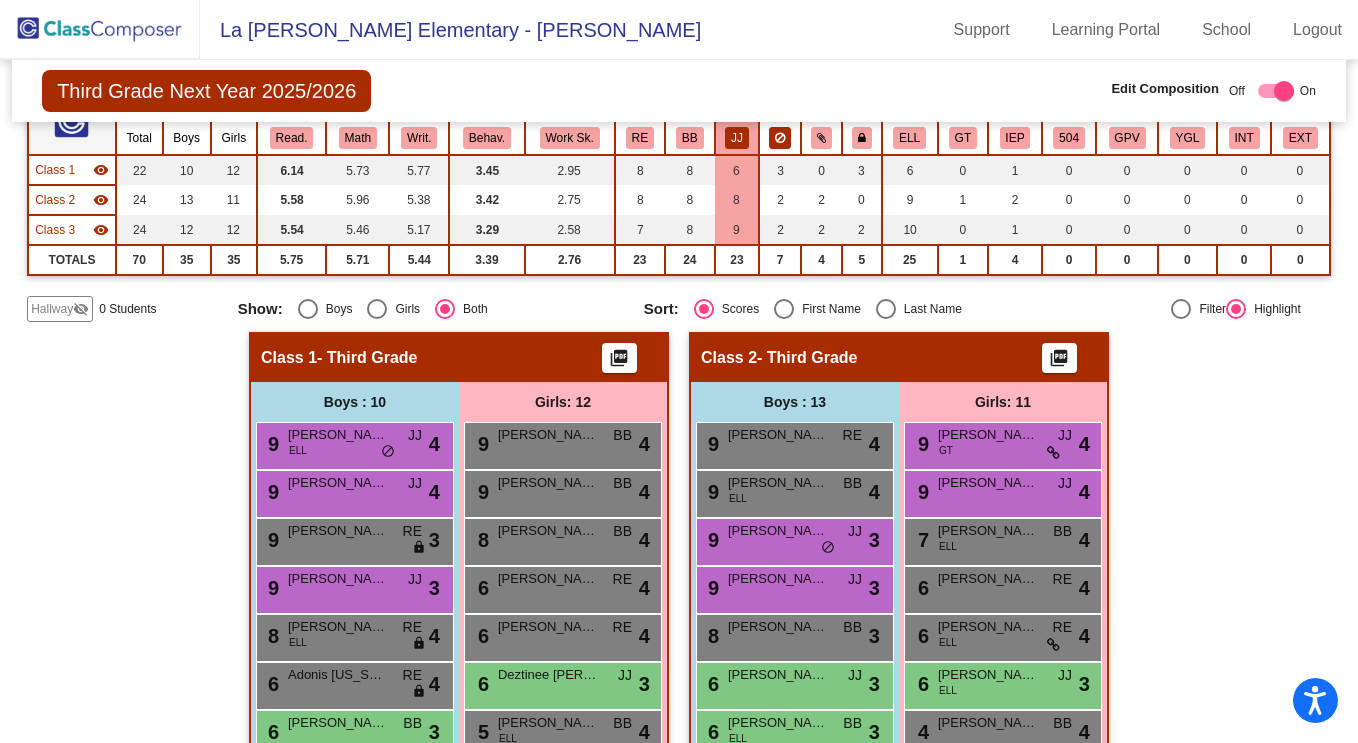 click 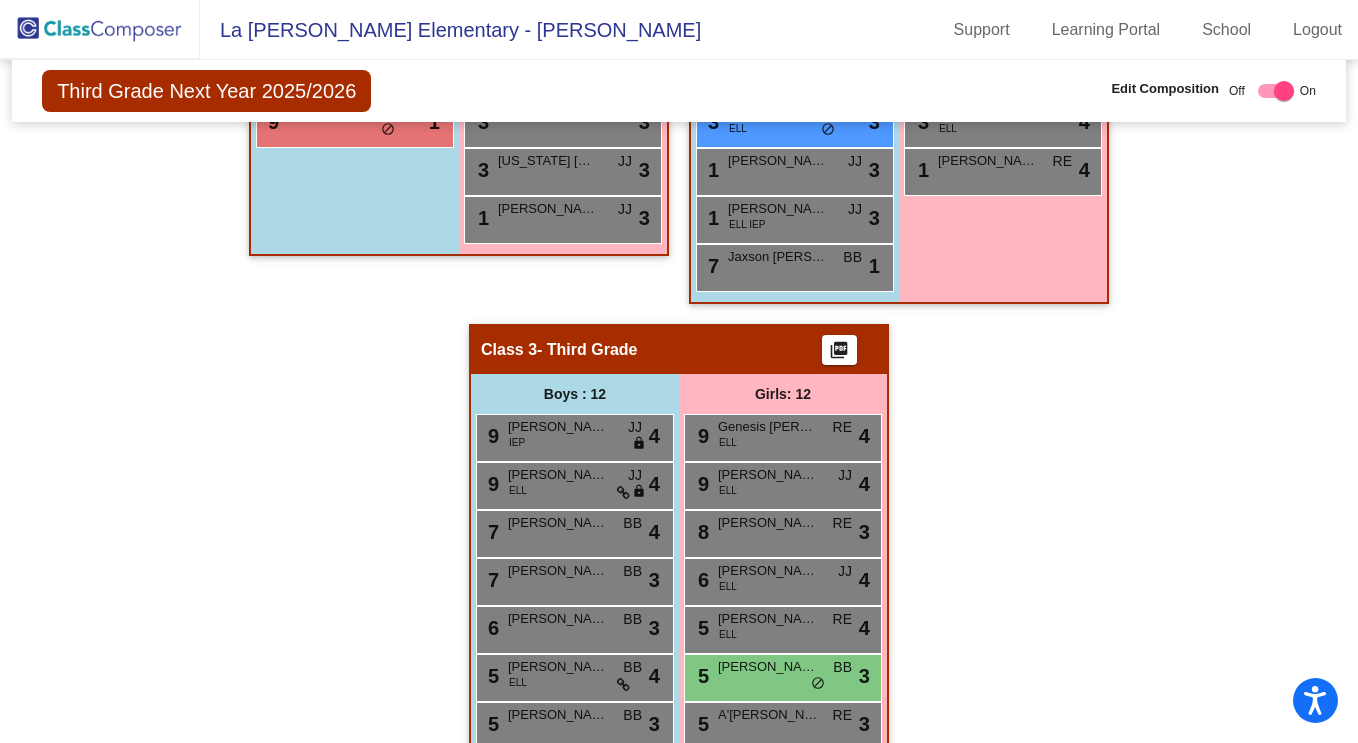 scroll, scrollTop: 169, scrollLeft: 0, axis: vertical 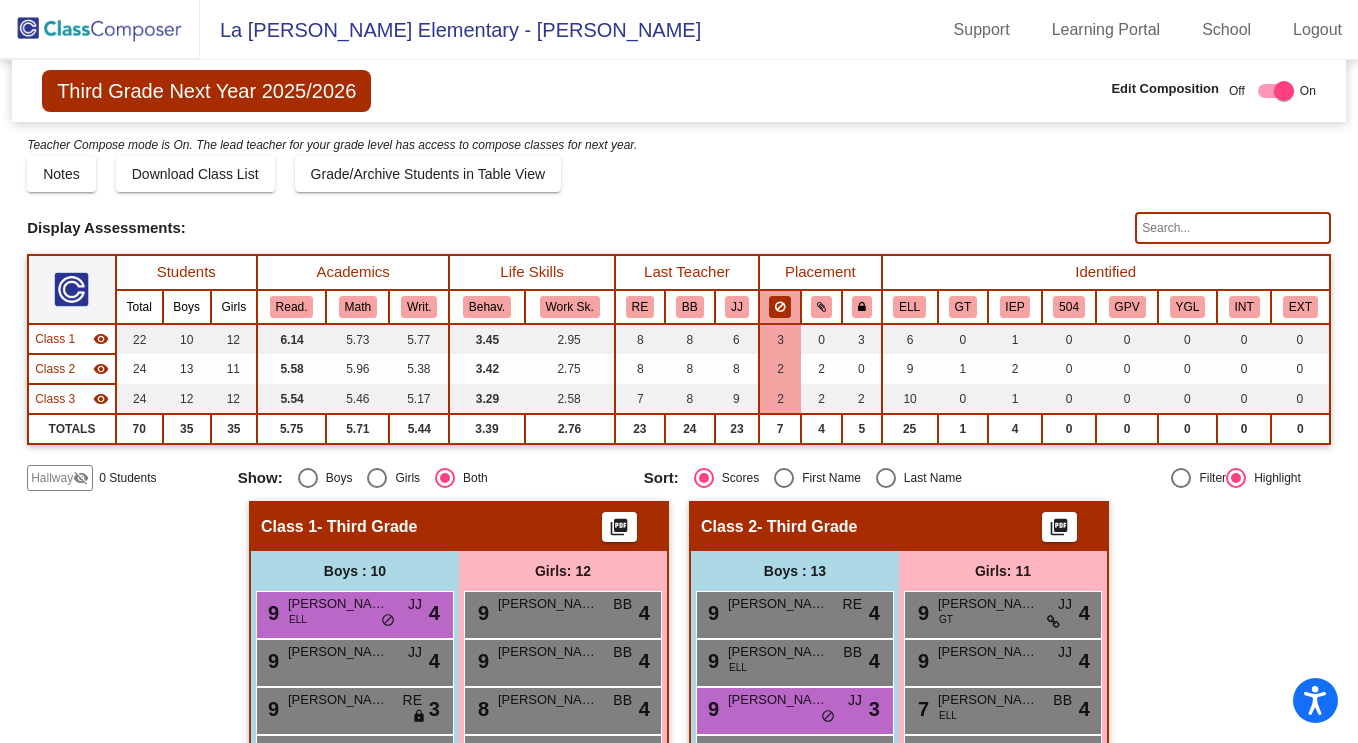 click 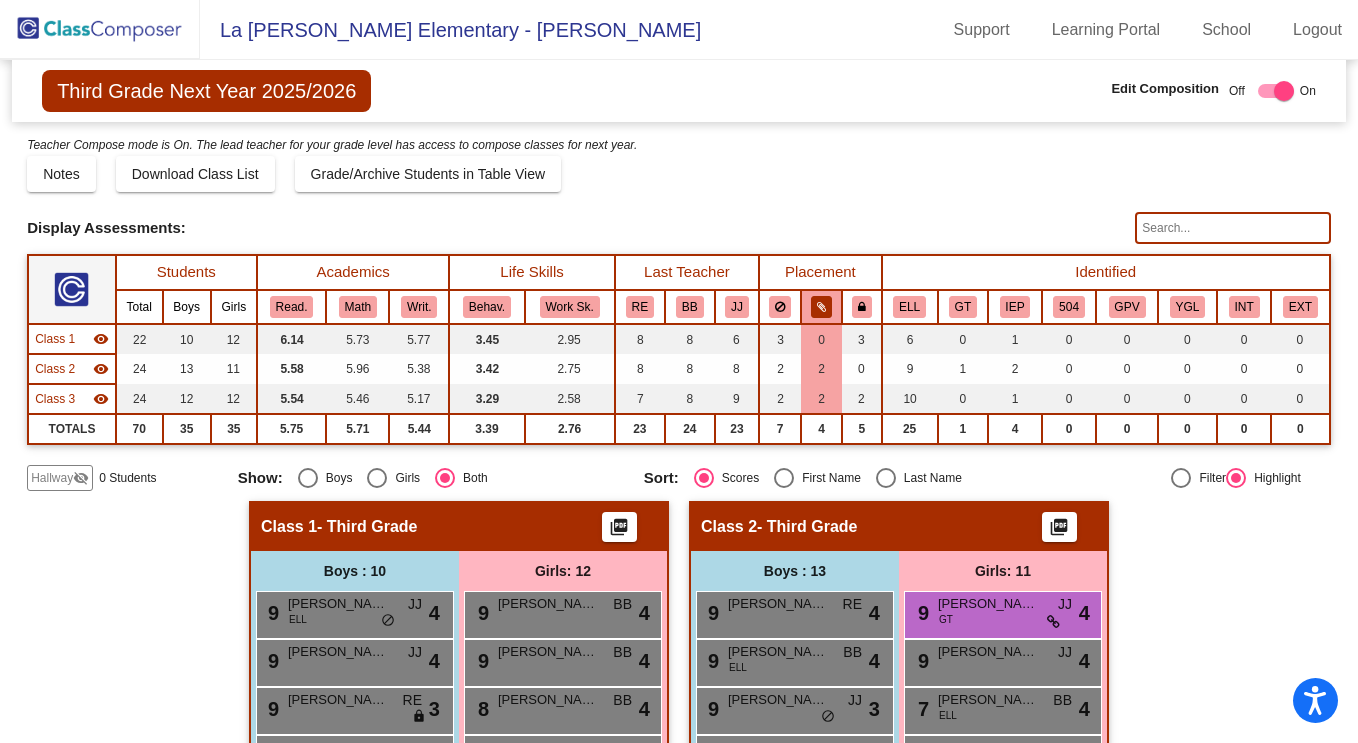scroll, scrollTop: 0, scrollLeft: 0, axis: both 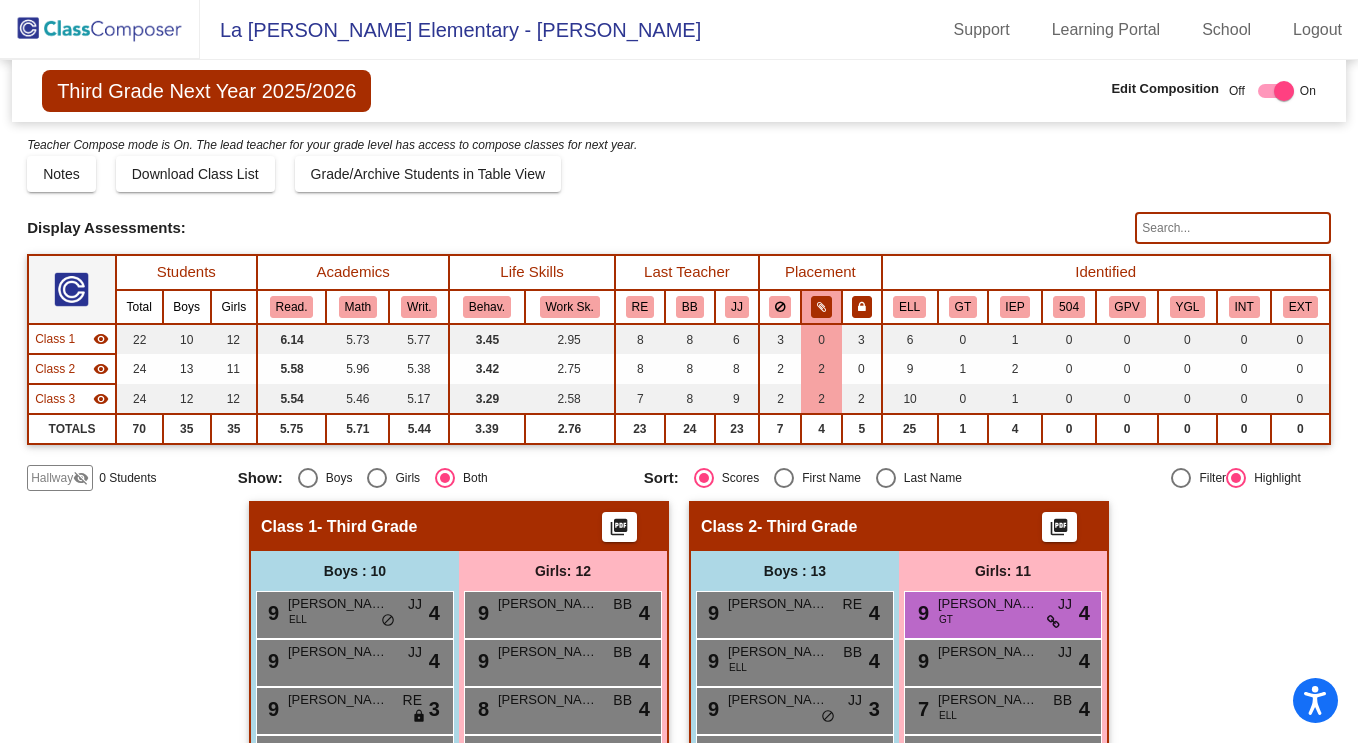 click 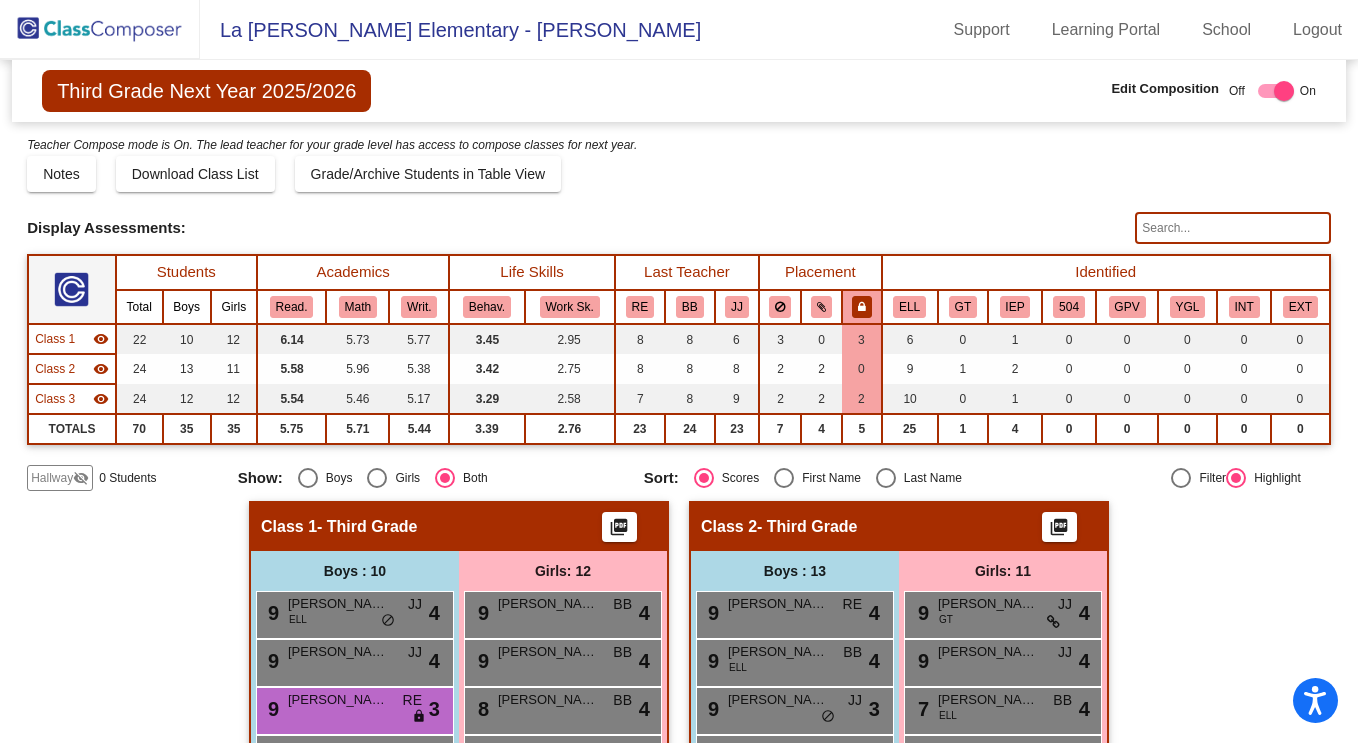 click on "GT" 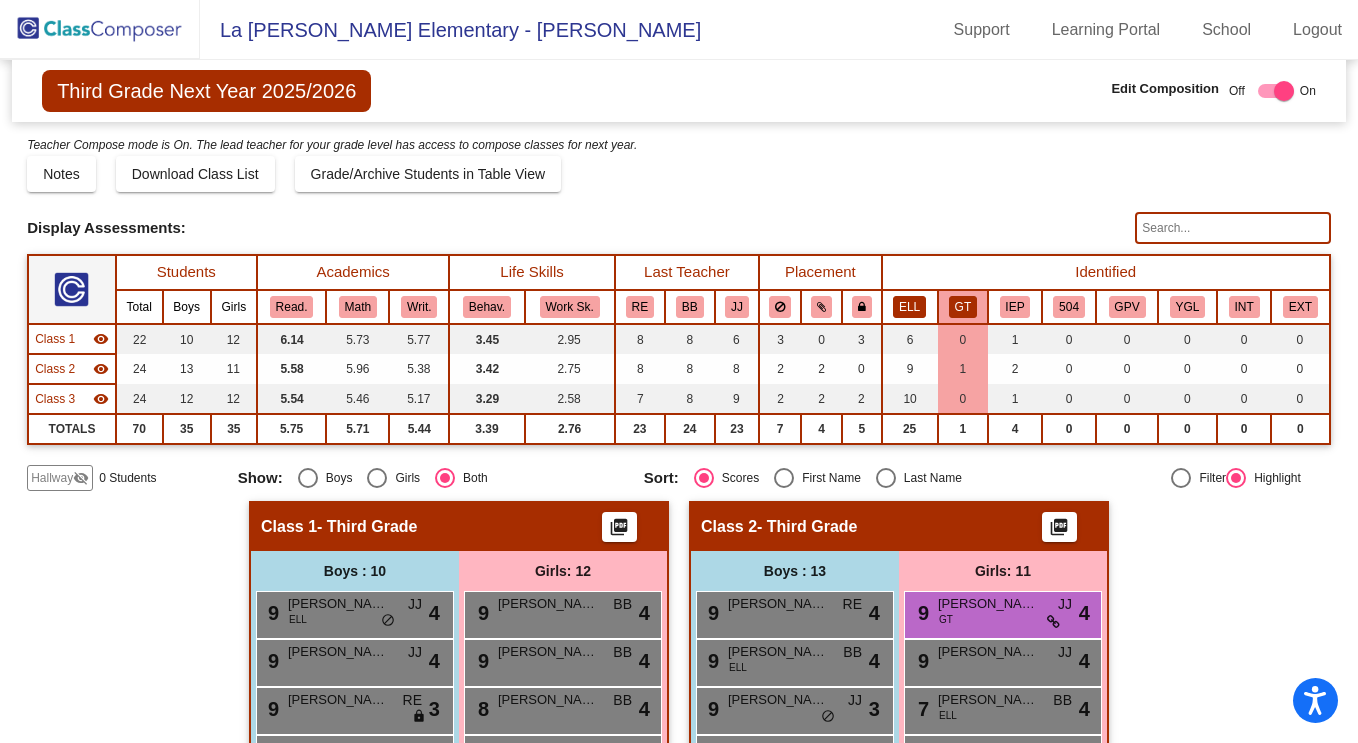 click on "ELL" 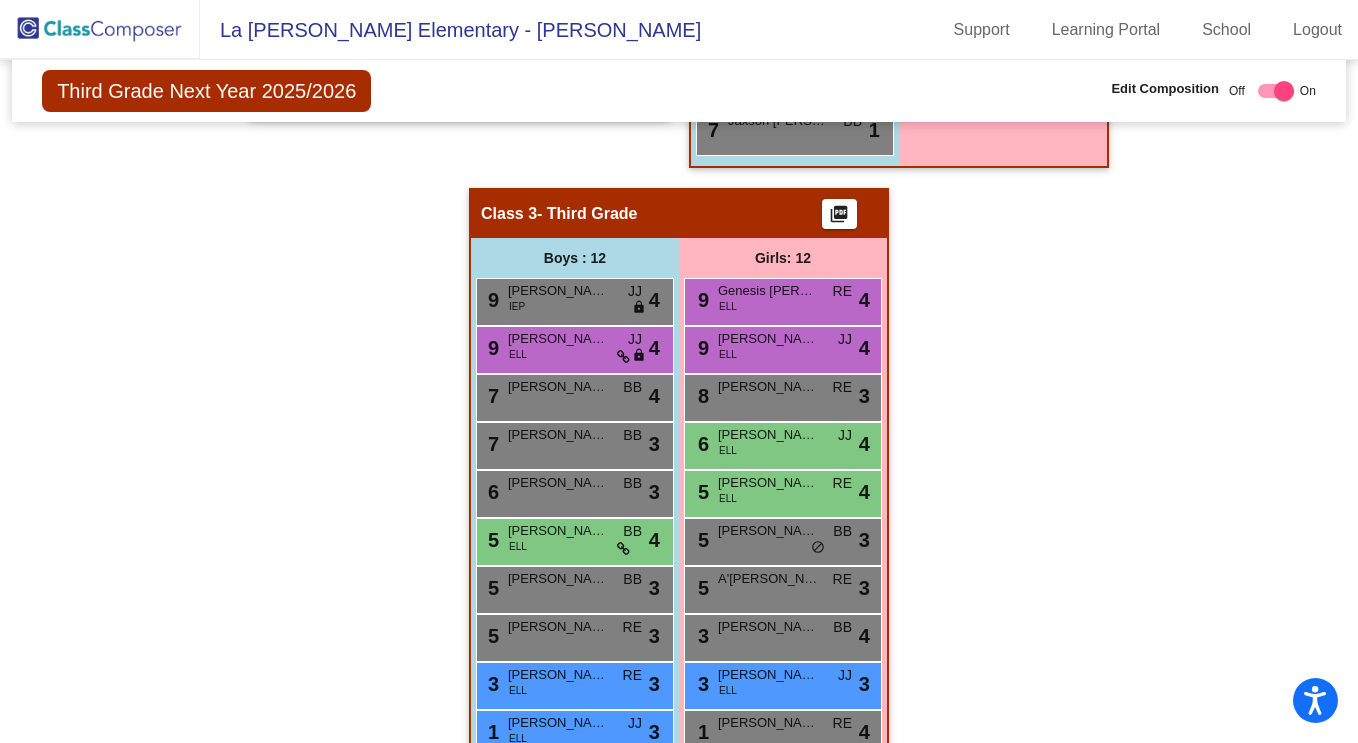 scroll, scrollTop: 1060, scrollLeft: 0, axis: vertical 